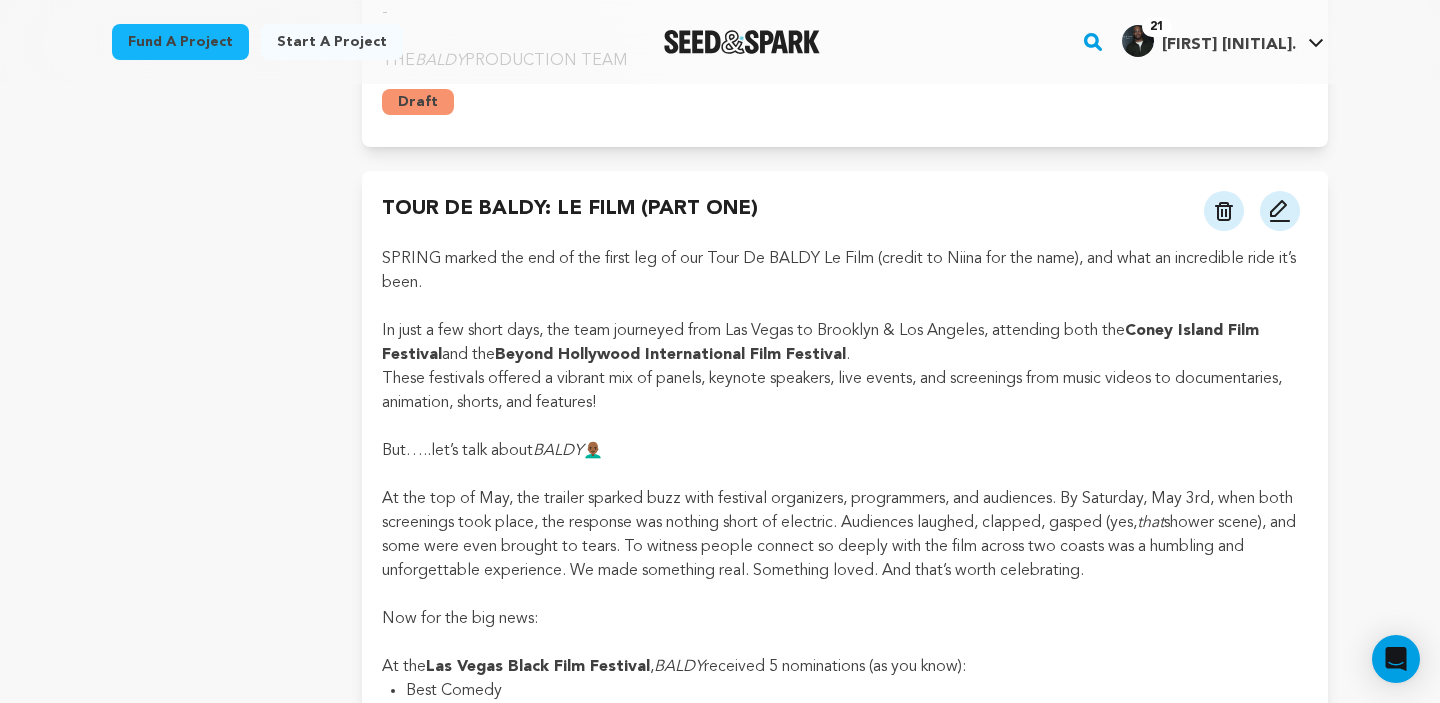 scroll, scrollTop: 1132, scrollLeft: 0, axis: vertical 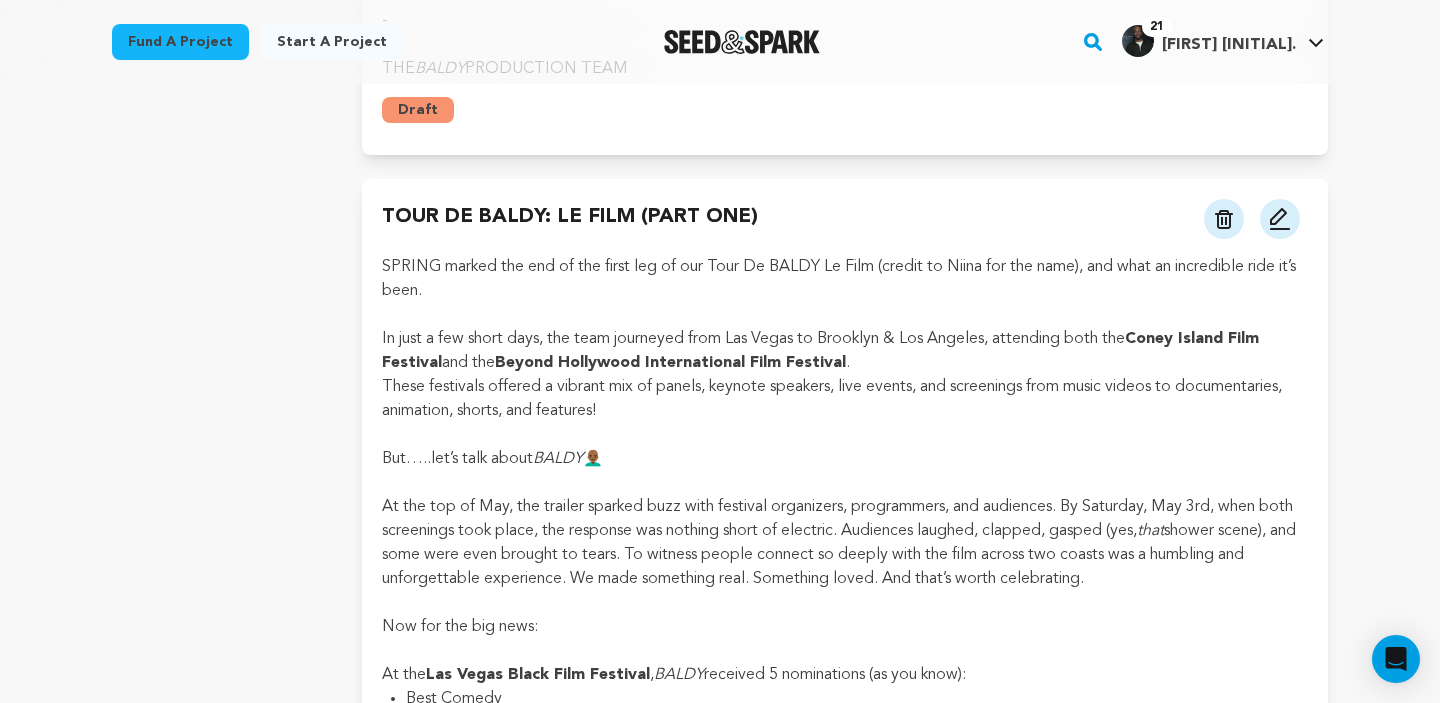 click at bounding box center (1280, 219) 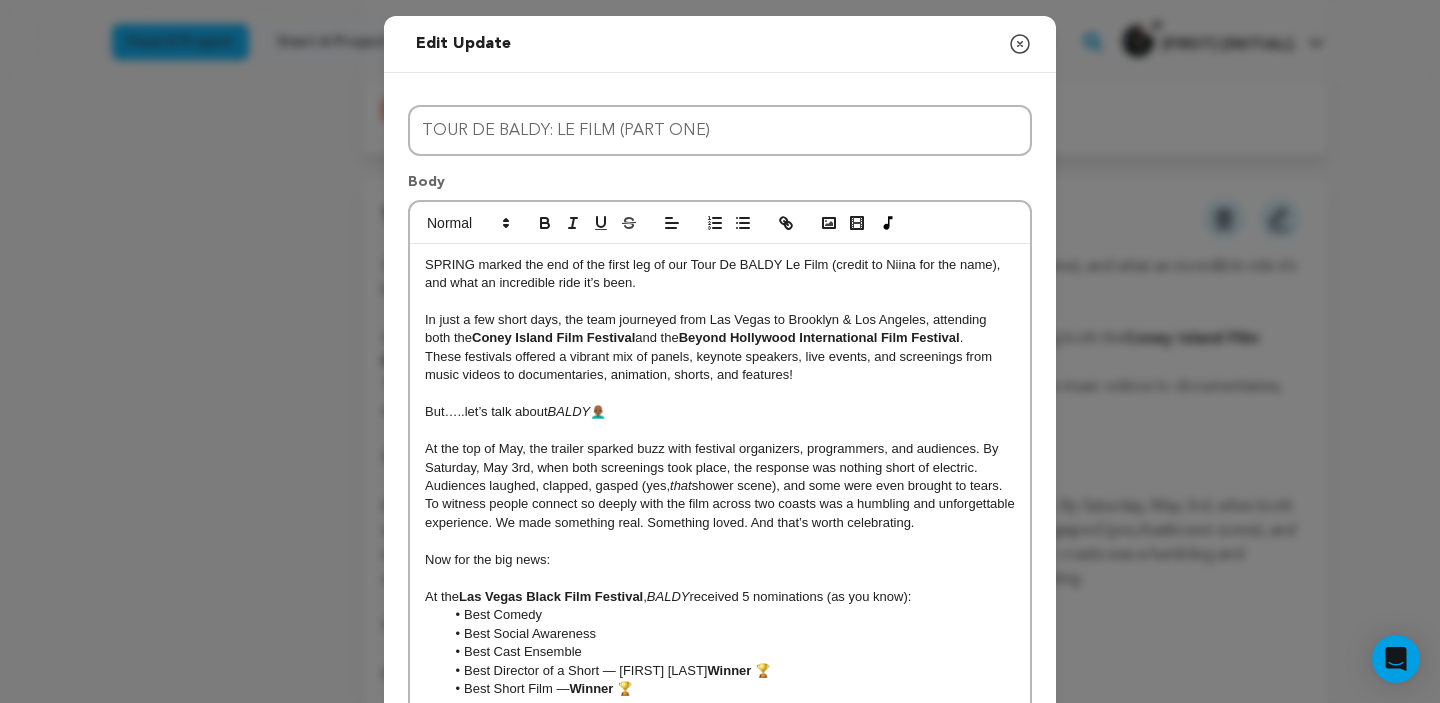 click 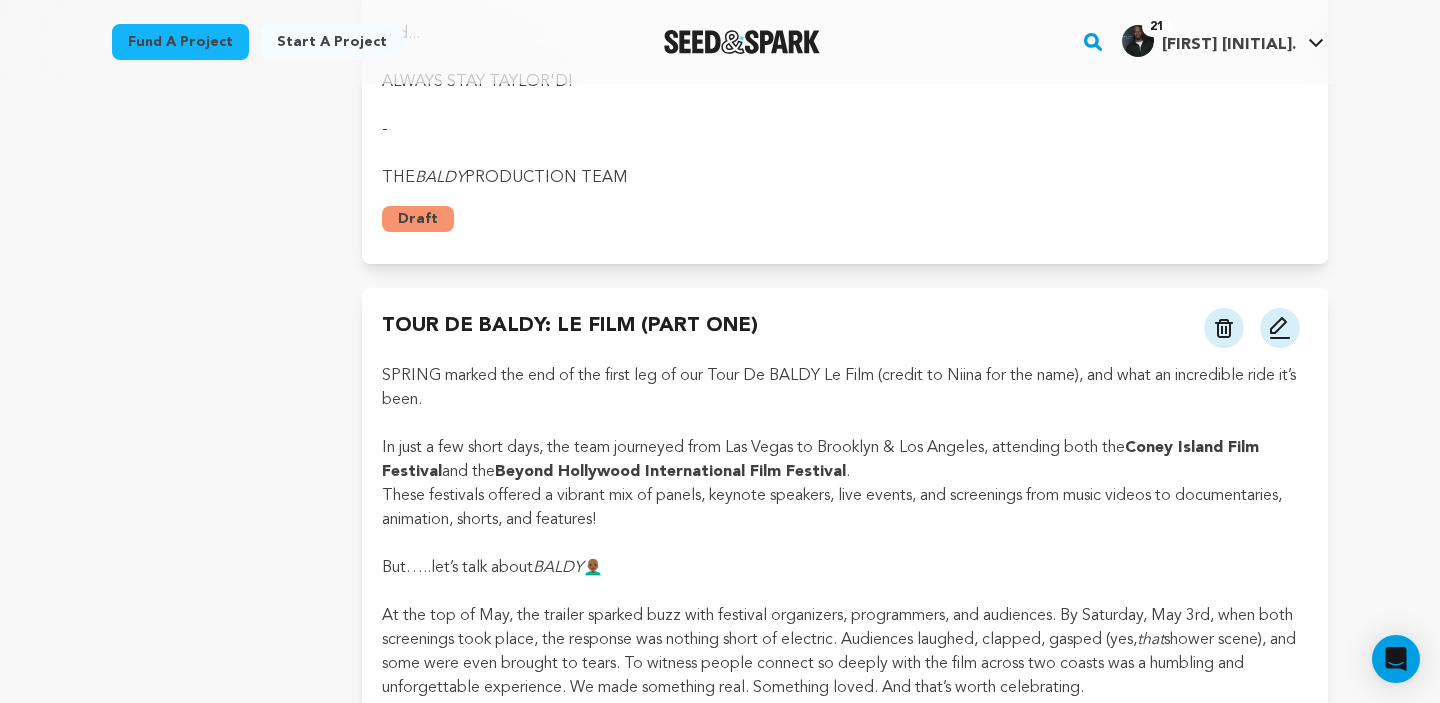 scroll, scrollTop: 0, scrollLeft: 0, axis: both 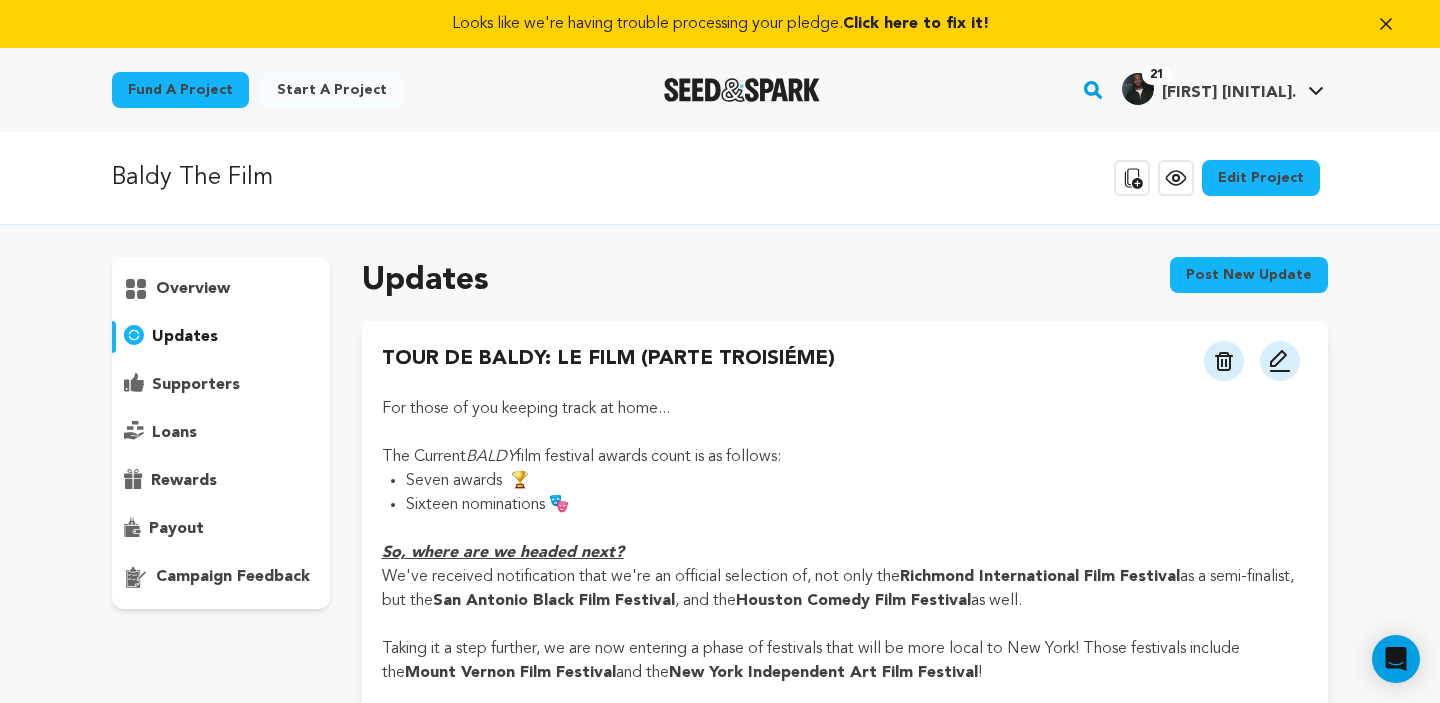 click at bounding box center (1280, 361) 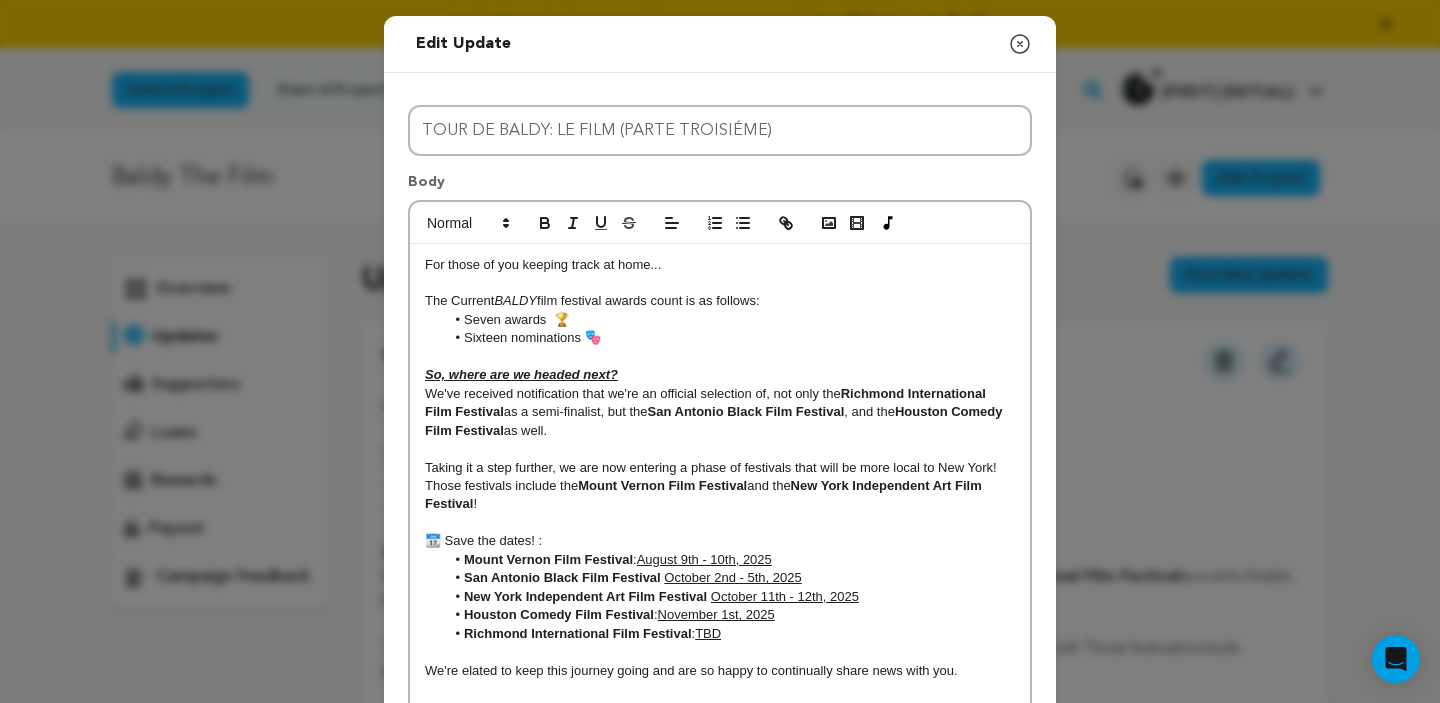 click 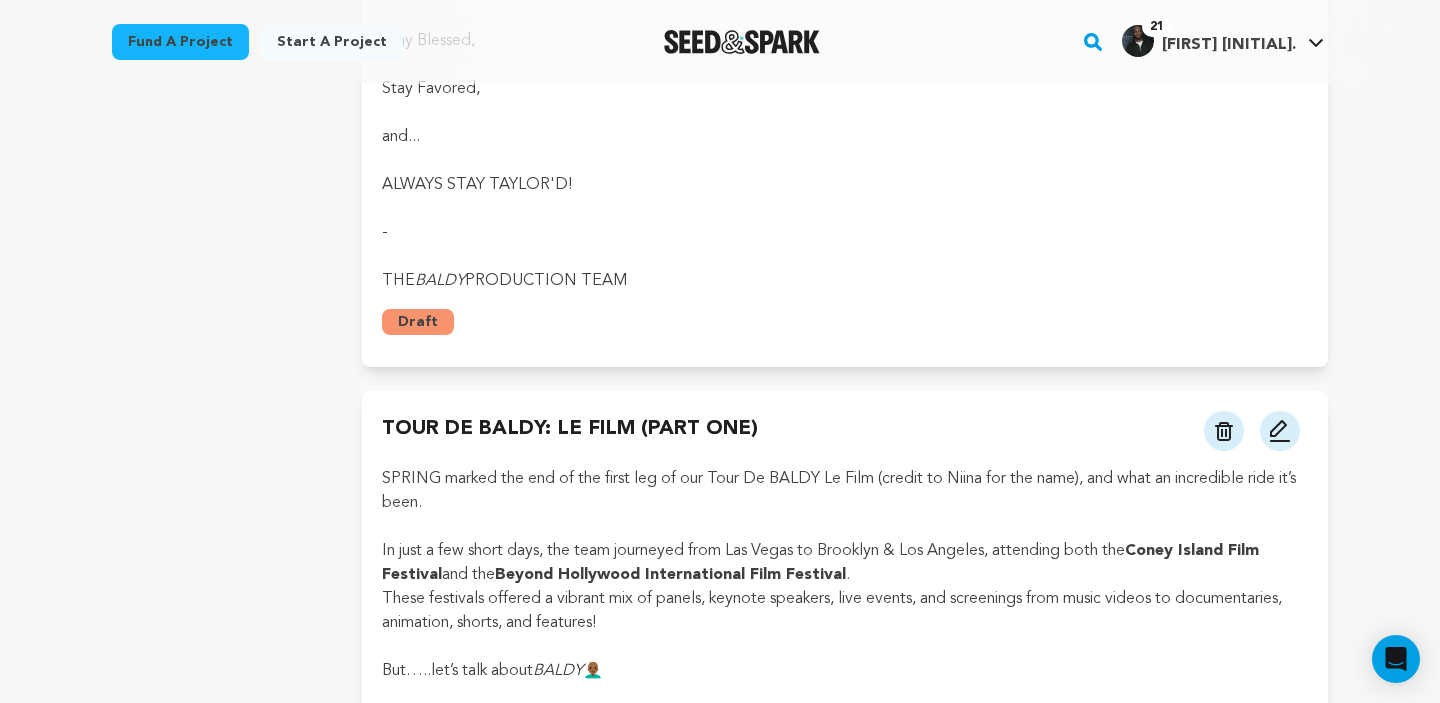 scroll, scrollTop: 927, scrollLeft: 0, axis: vertical 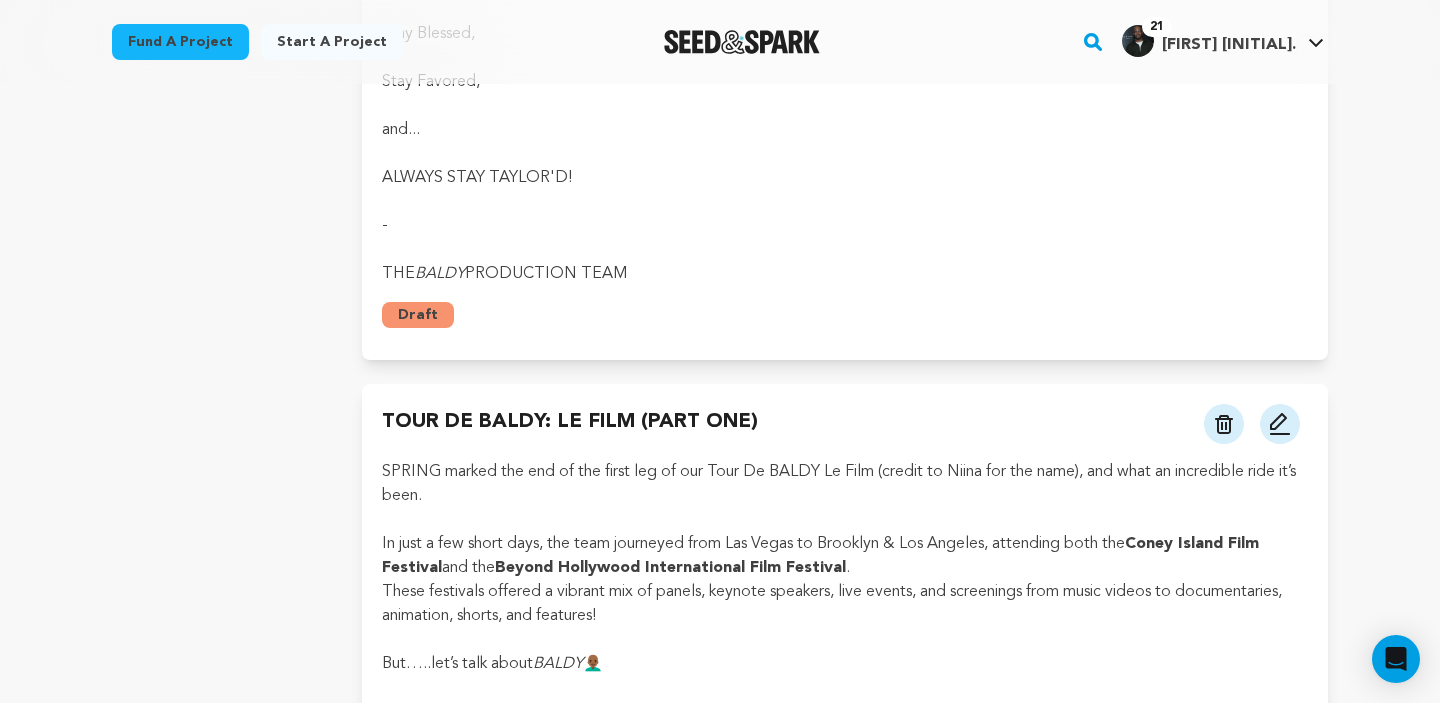 click at bounding box center [1280, 424] 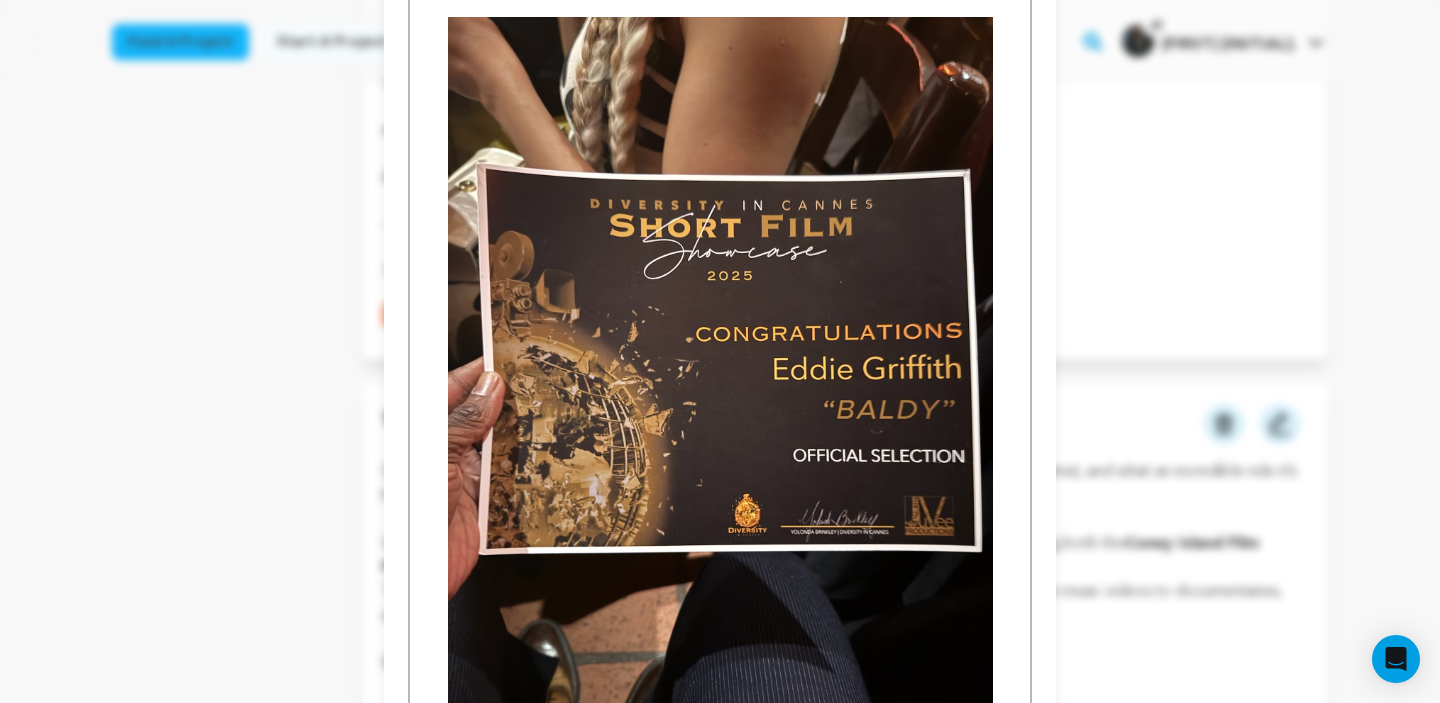 scroll, scrollTop: 1464, scrollLeft: 0, axis: vertical 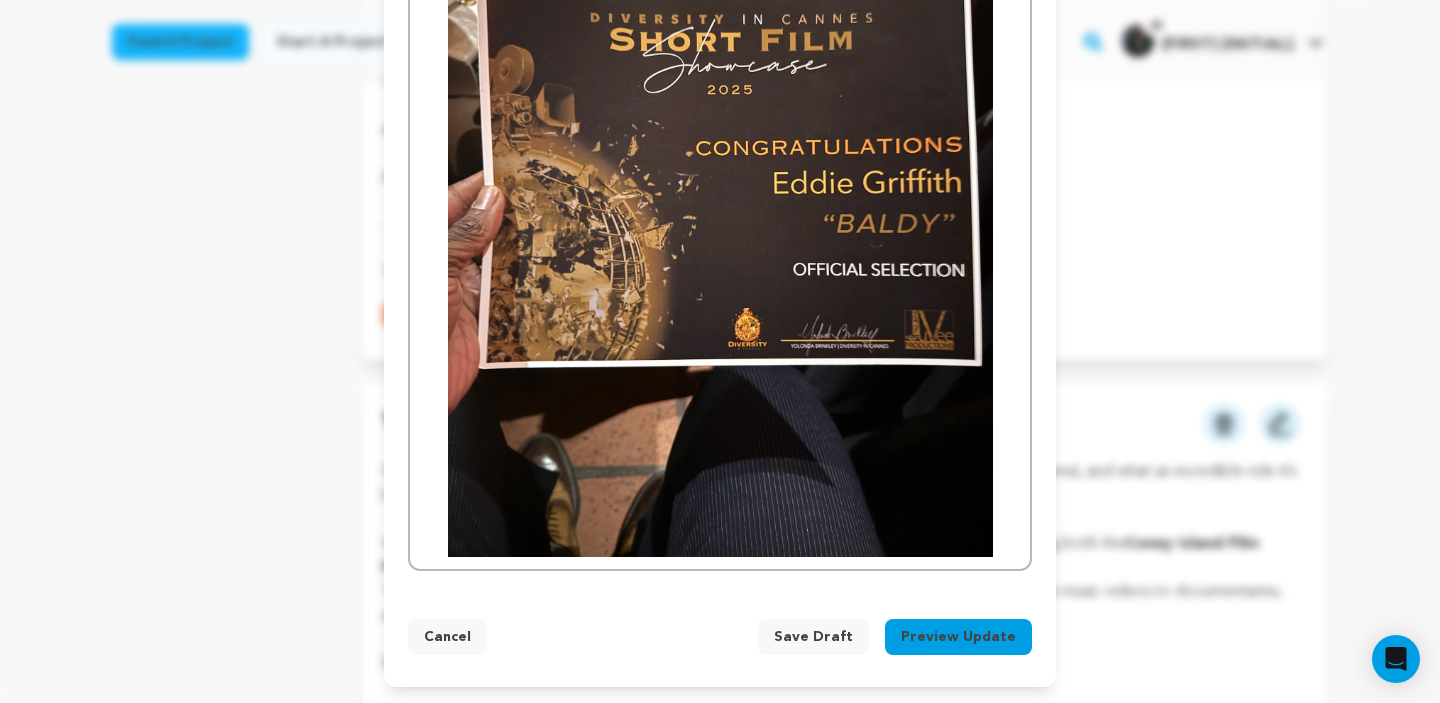 click on "Preview Update" at bounding box center [958, 637] 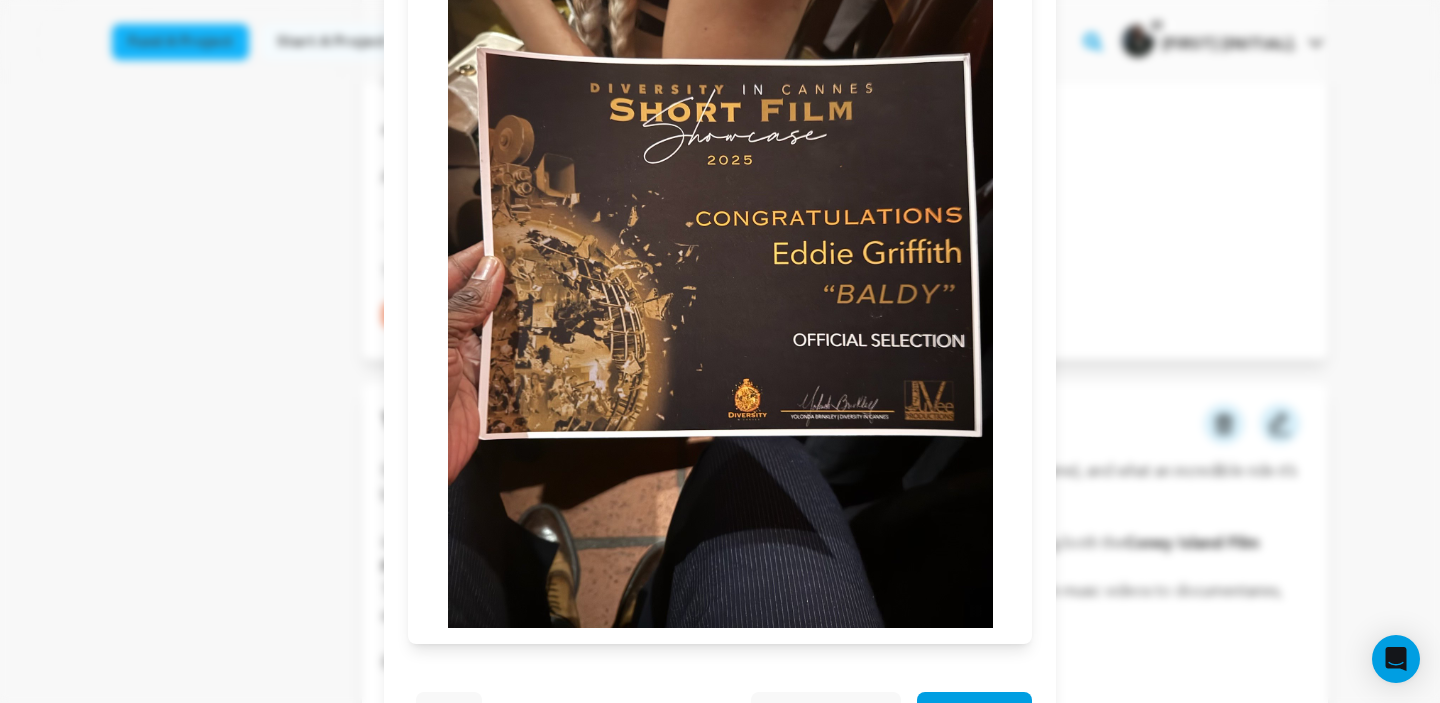 scroll, scrollTop: 1856, scrollLeft: 0, axis: vertical 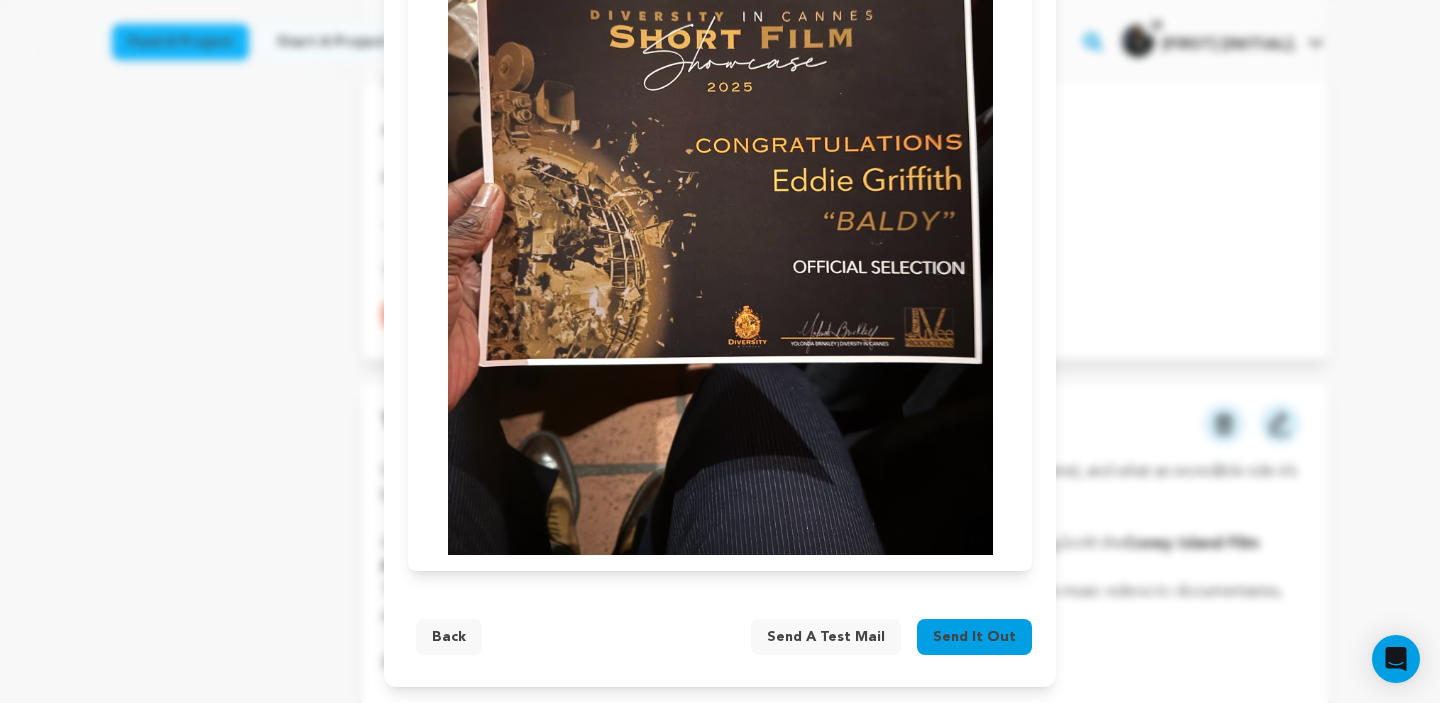 click on "Send it out" at bounding box center (974, 637) 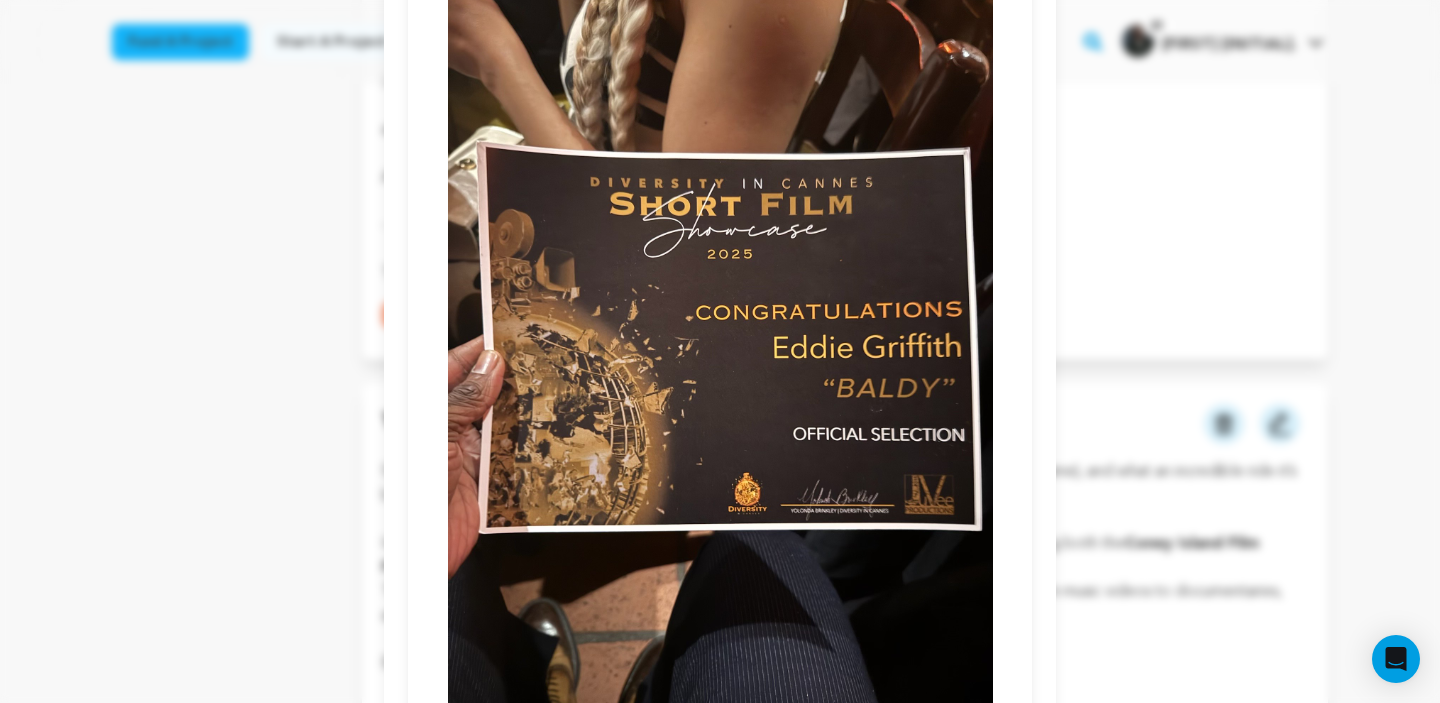 scroll, scrollTop: 1856, scrollLeft: 0, axis: vertical 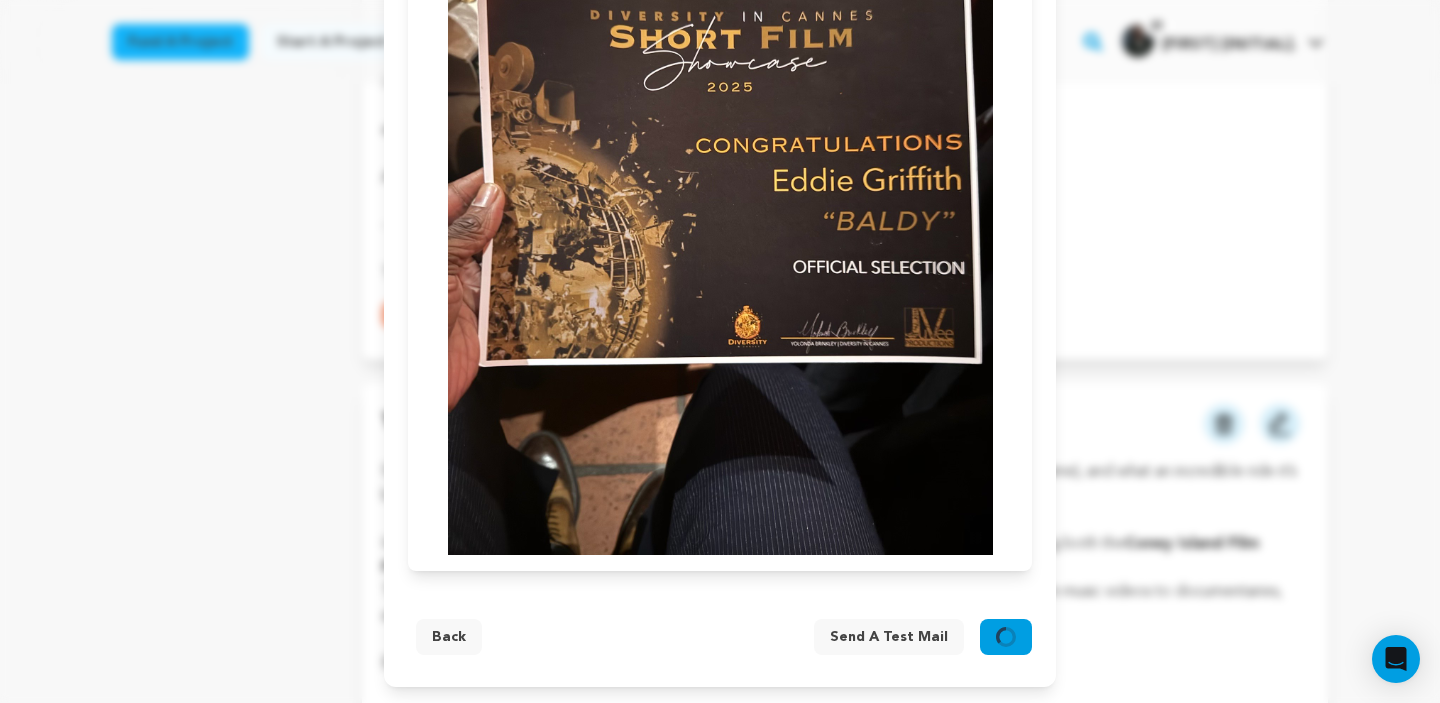 click on "Back" at bounding box center (449, 637) 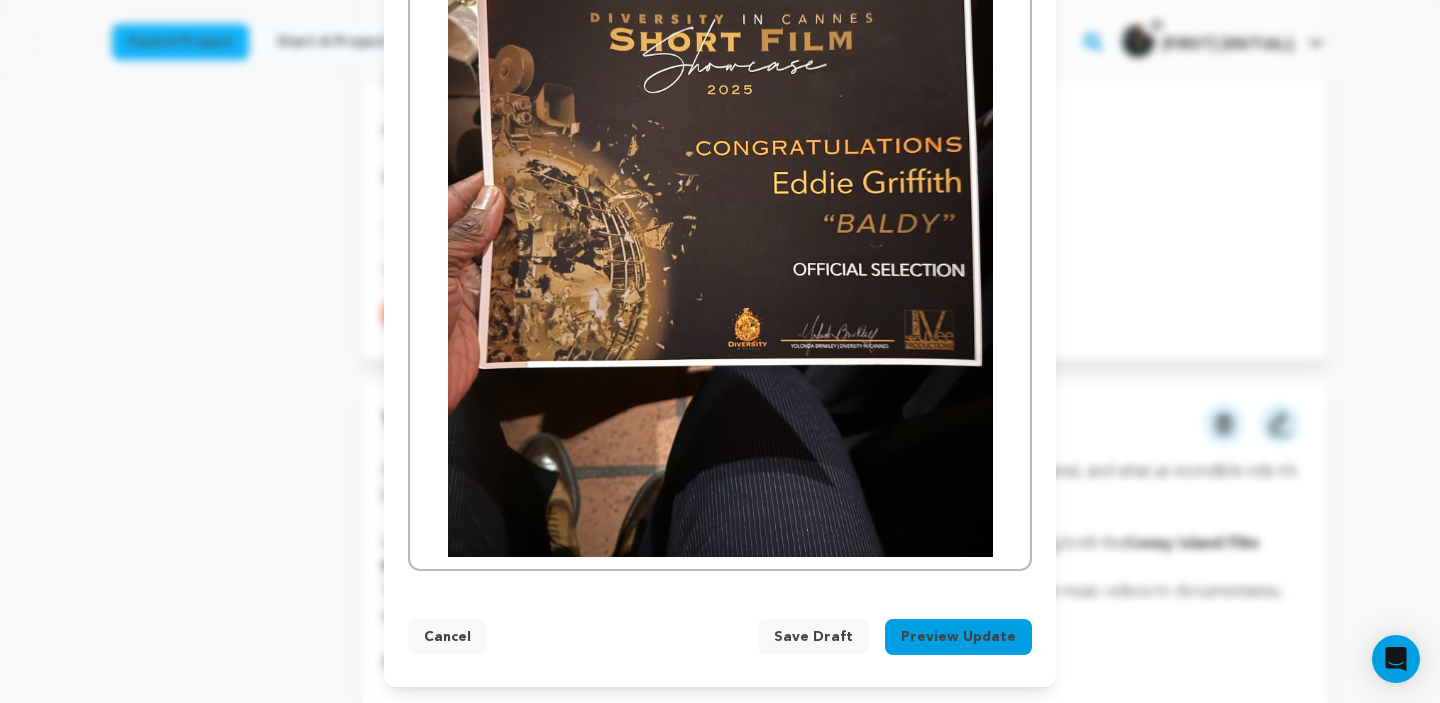 scroll, scrollTop: 1464, scrollLeft: 0, axis: vertical 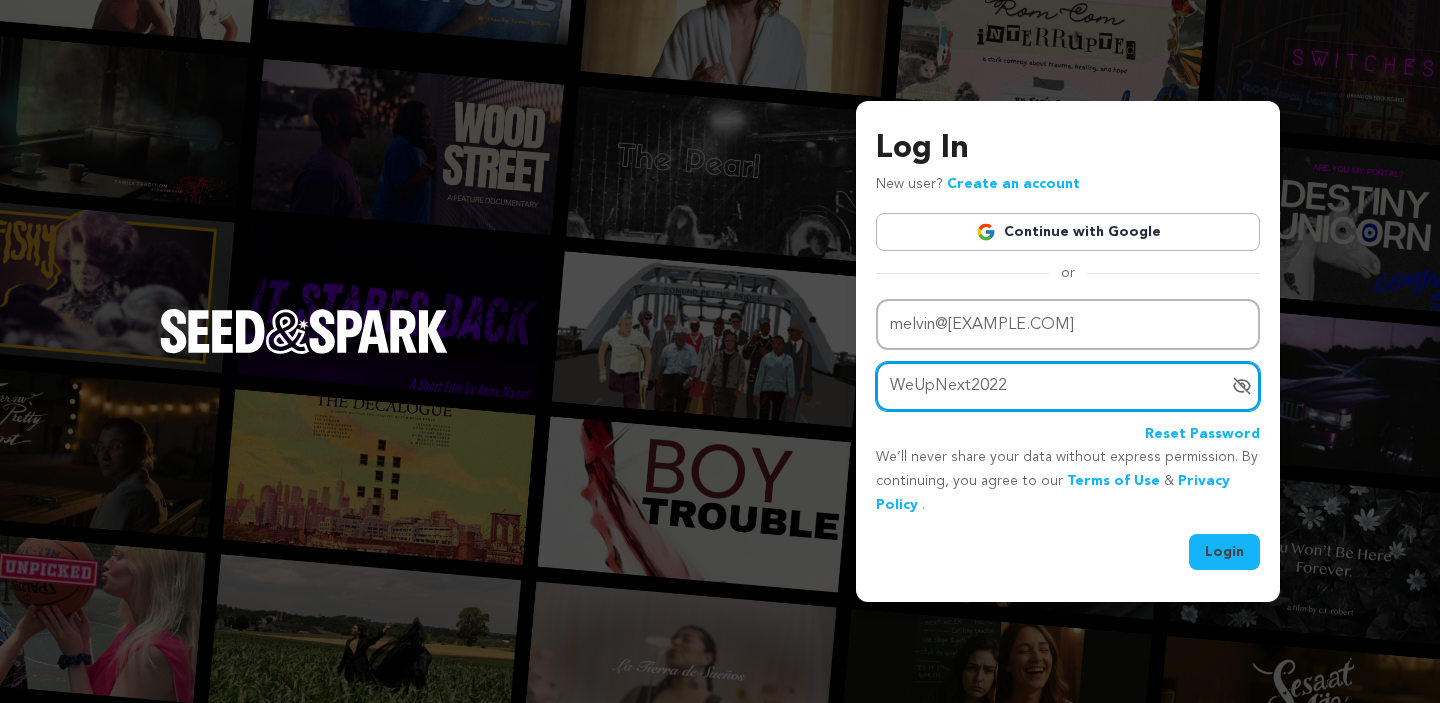 type on "WeUpNext2022" 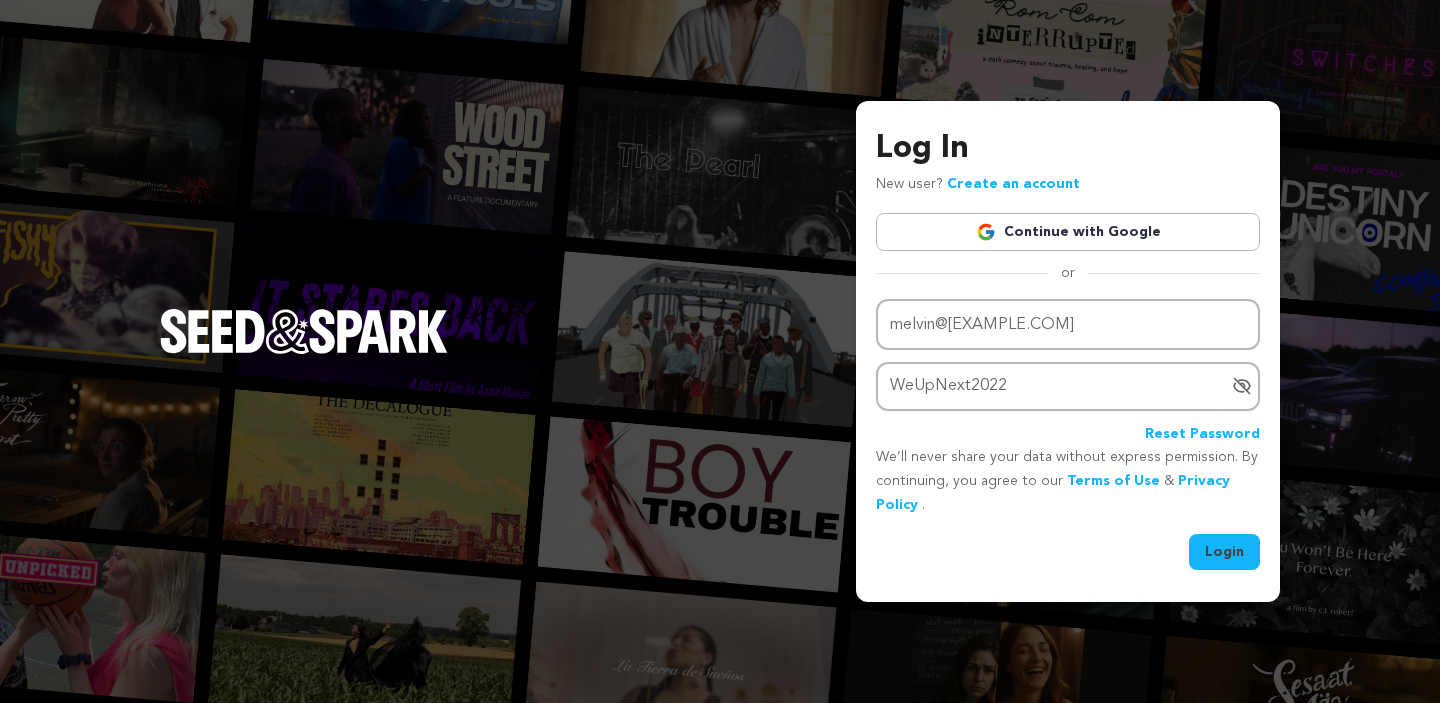 click on "Login" at bounding box center [1224, 552] 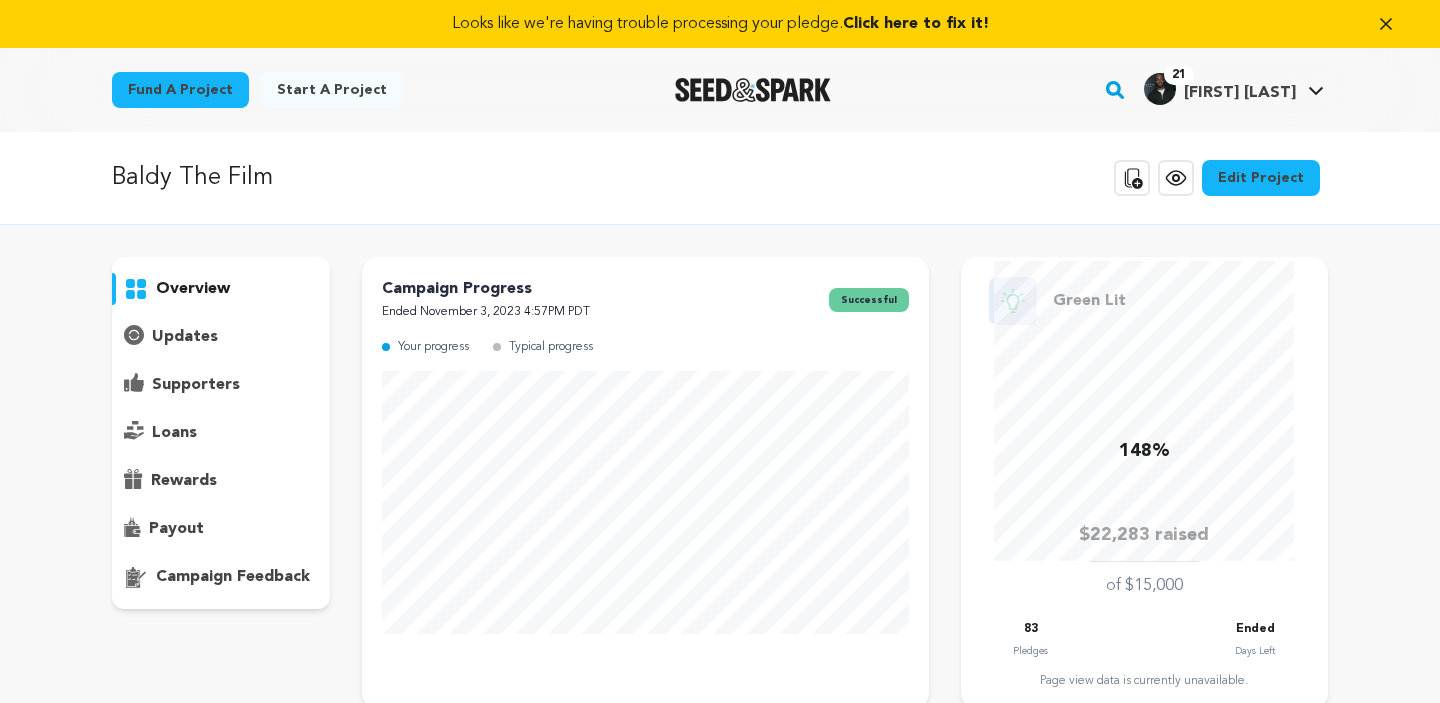 scroll, scrollTop: 0, scrollLeft: 0, axis: both 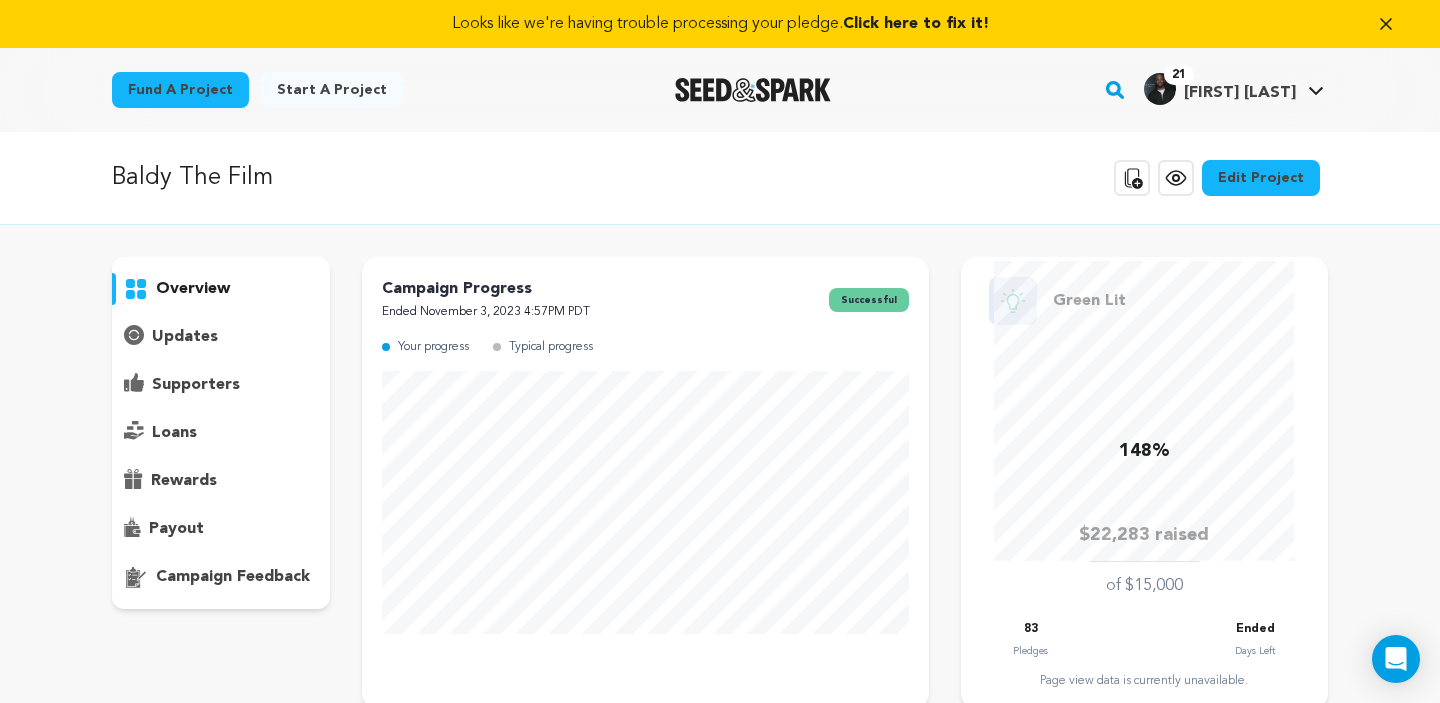 click on "updates" at bounding box center [185, 337] 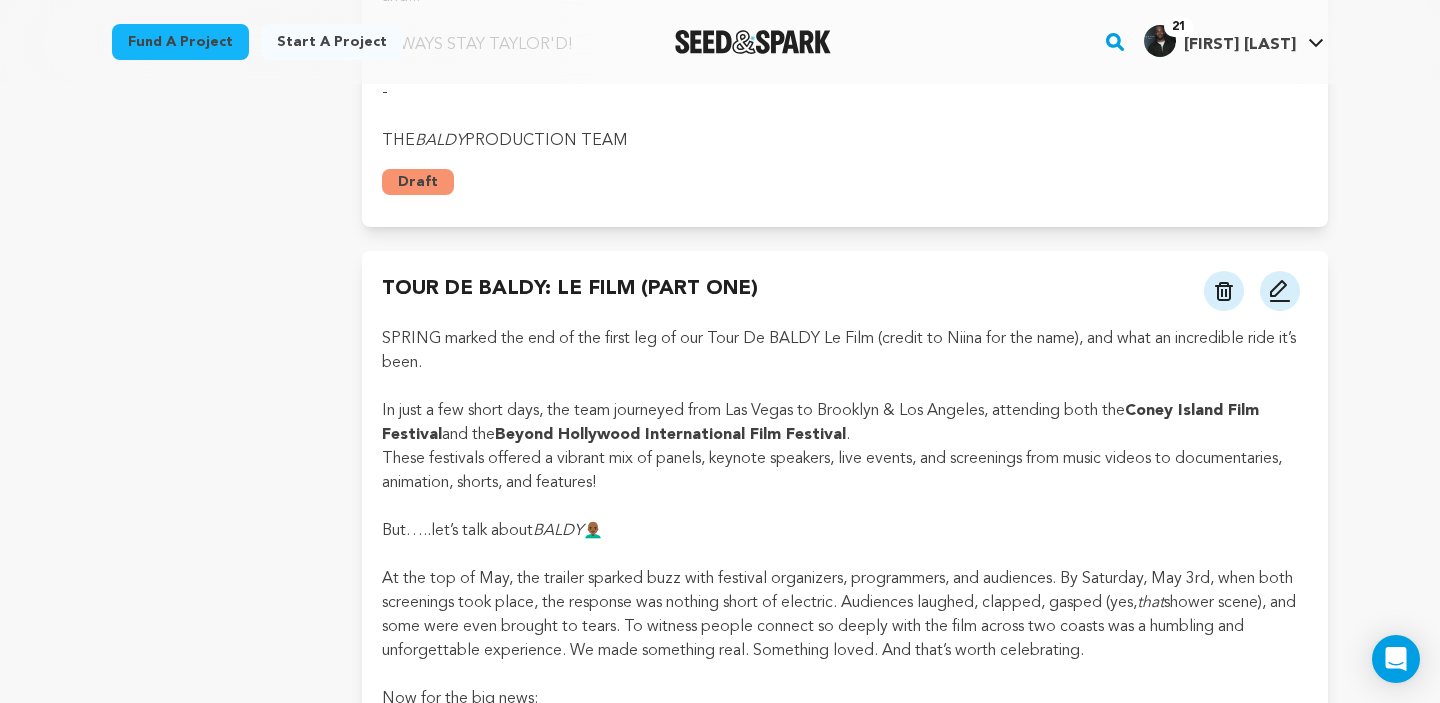 scroll, scrollTop: 1064, scrollLeft: 0, axis: vertical 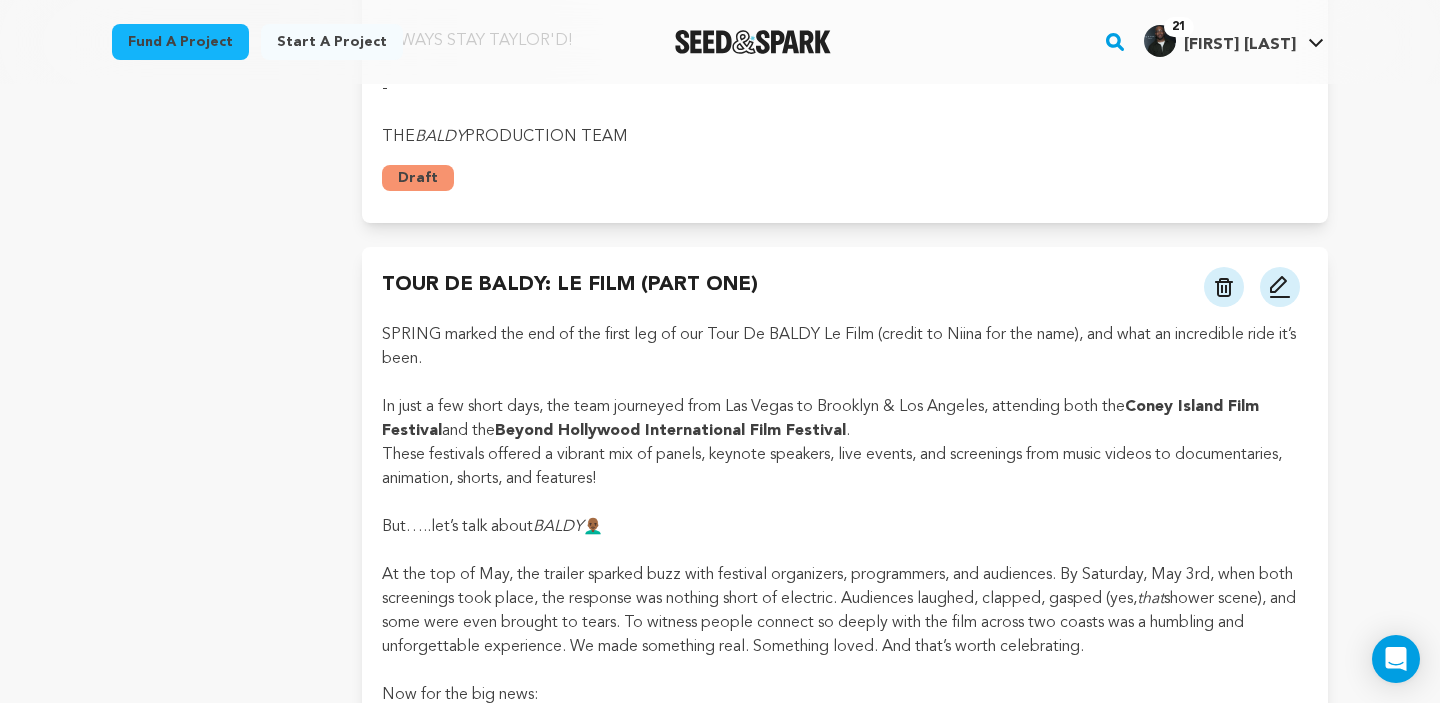 click at bounding box center [1280, 287] 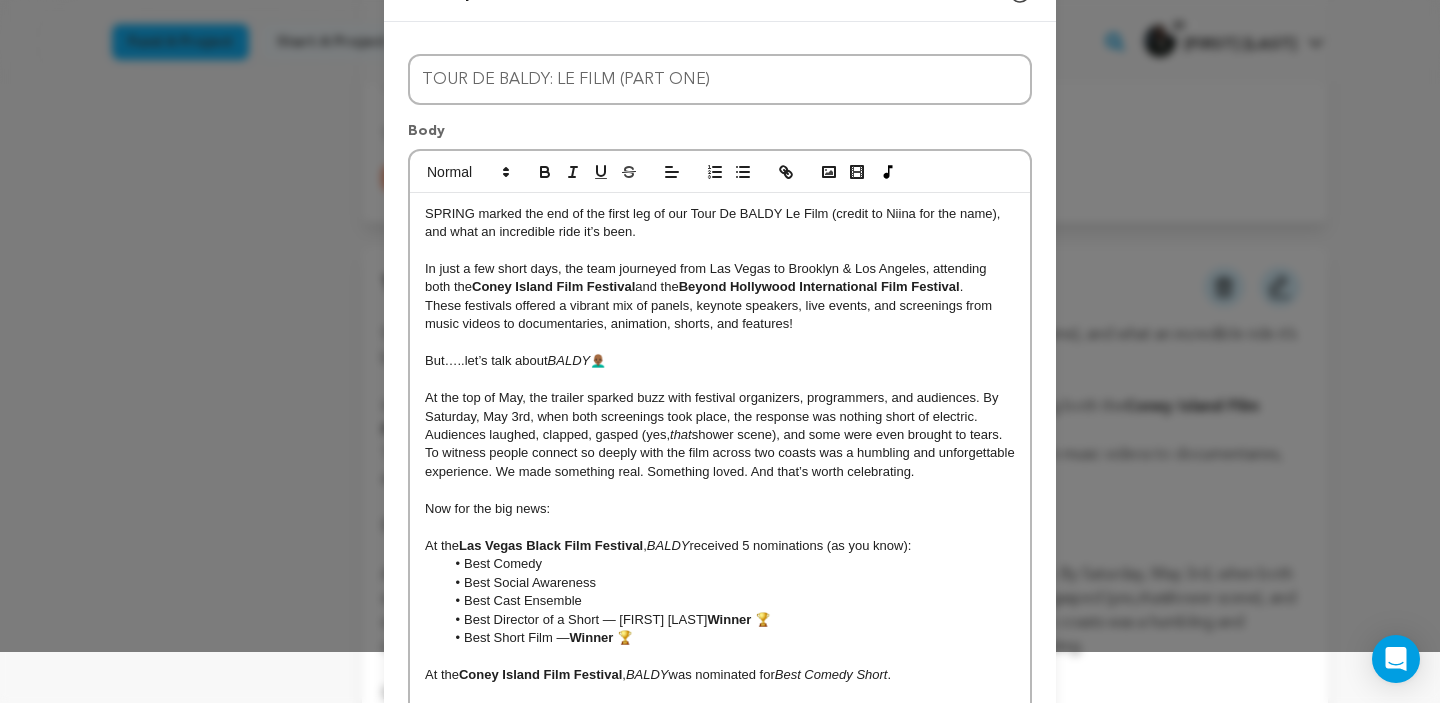 scroll, scrollTop: 0, scrollLeft: 0, axis: both 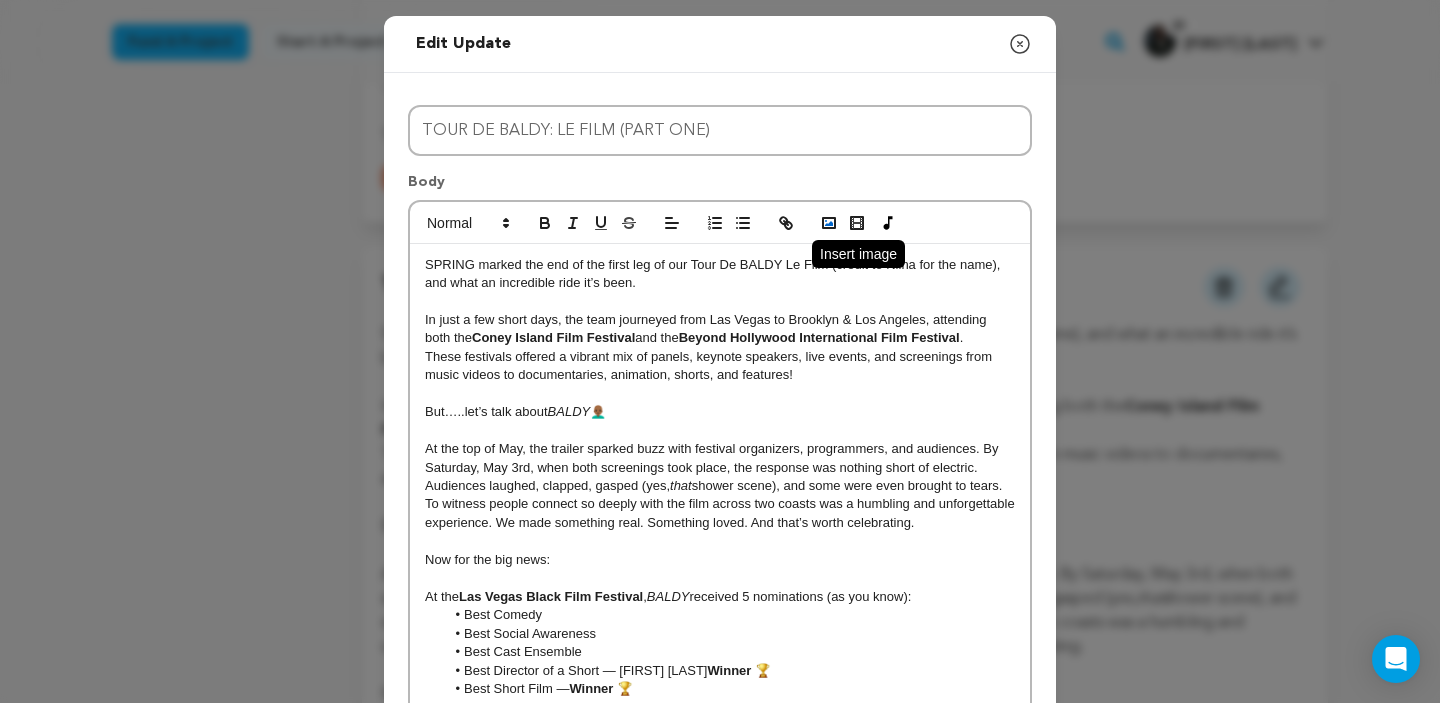 click 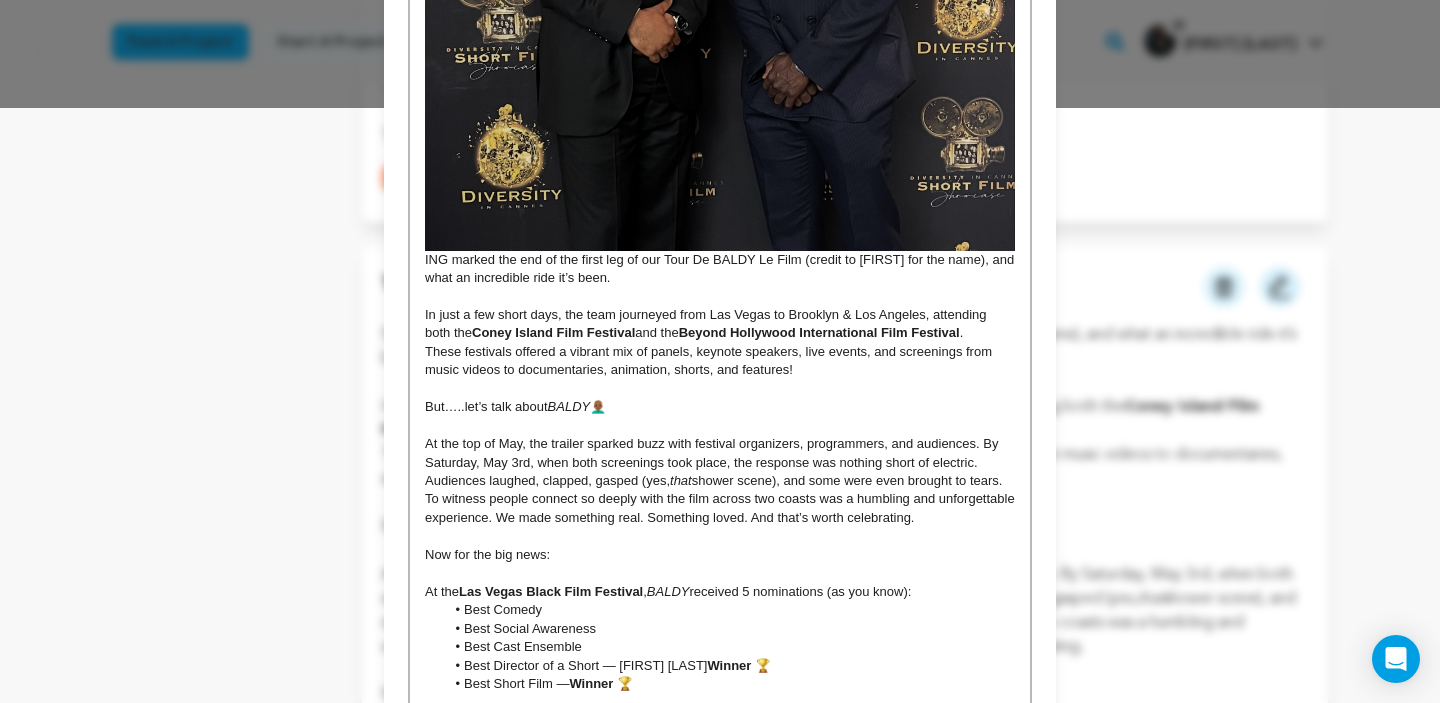 scroll, scrollTop: 0, scrollLeft: 0, axis: both 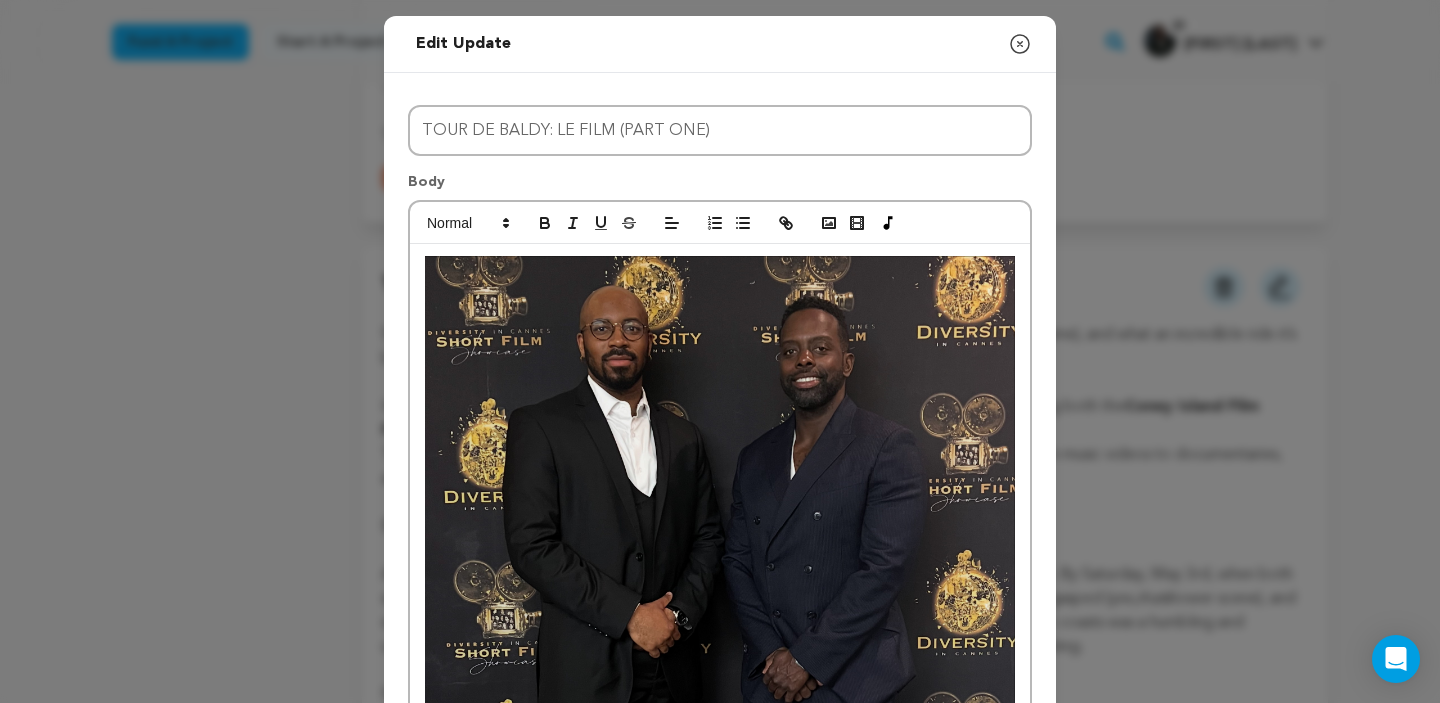 click at bounding box center [720, 551] 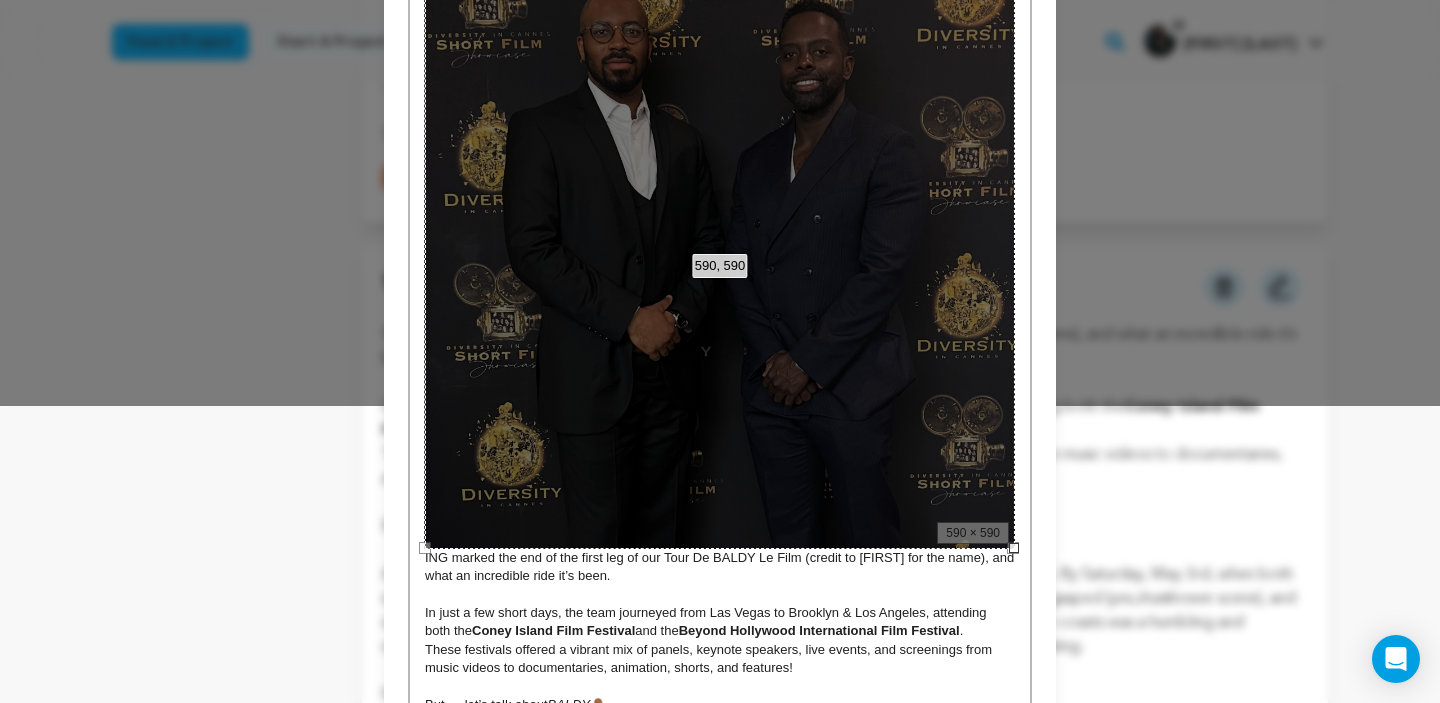 scroll, scrollTop: 296, scrollLeft: 0, axis: vertical 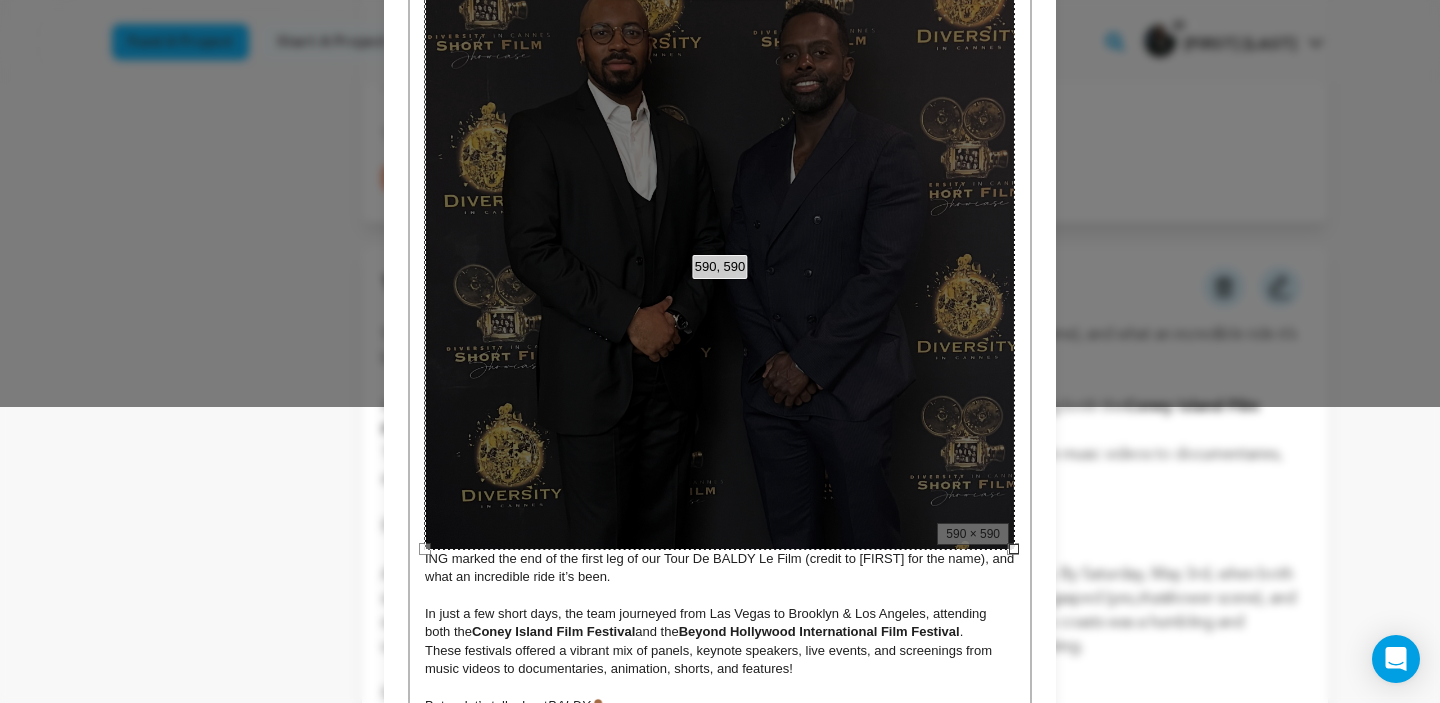 click on "590, 590
100%
50%
﹣
﹢
Restore
Left
Center
Right
Restore" at bounding box center [720, 255] 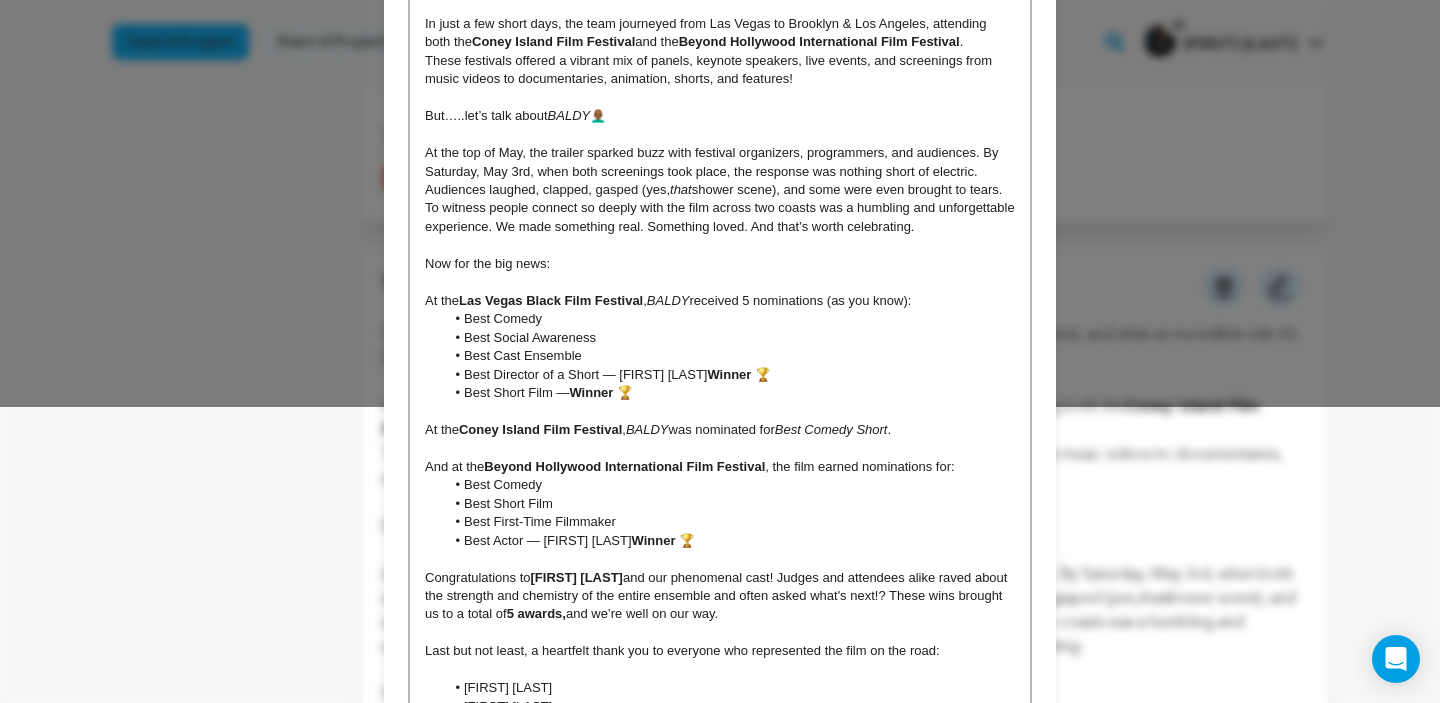 click on "5 awards," at bounding box center [536, 613] 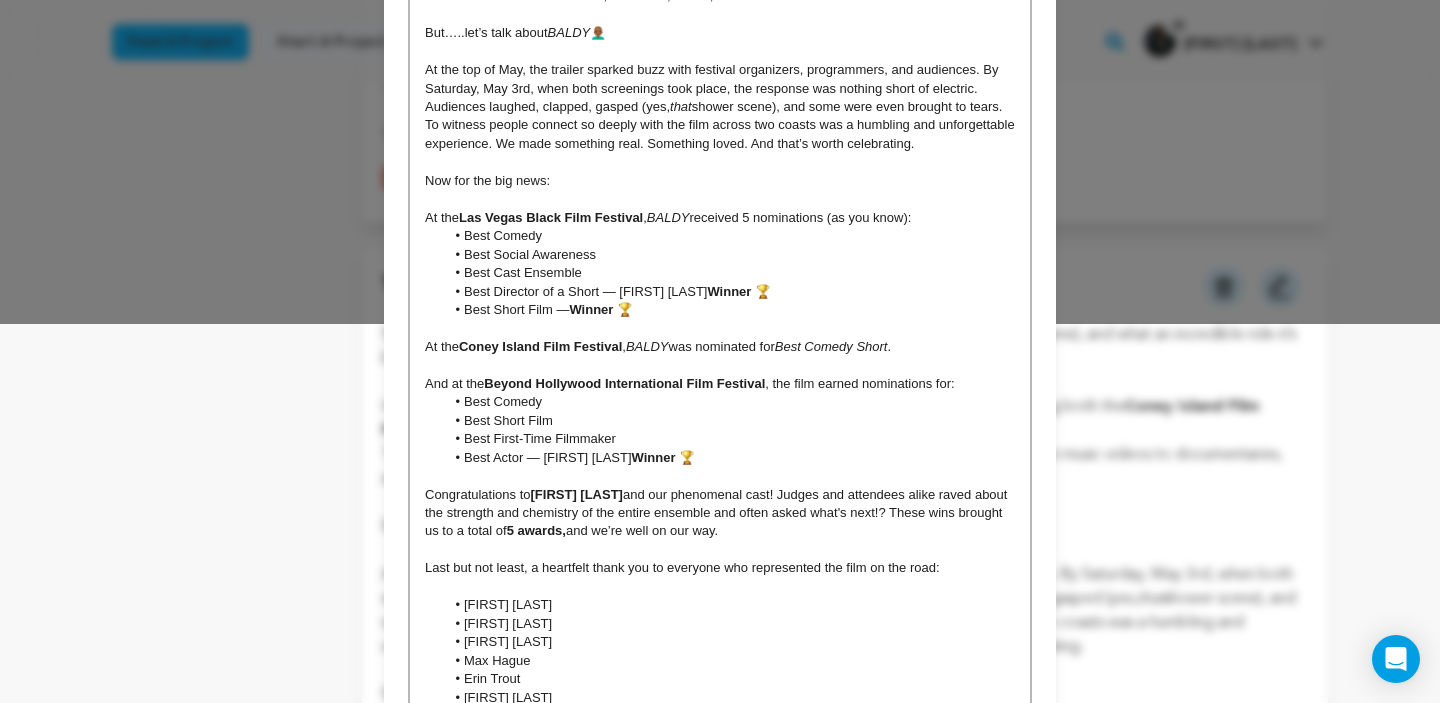 scroll, scrollTop: 0, scrollLeft: 0, axis: both 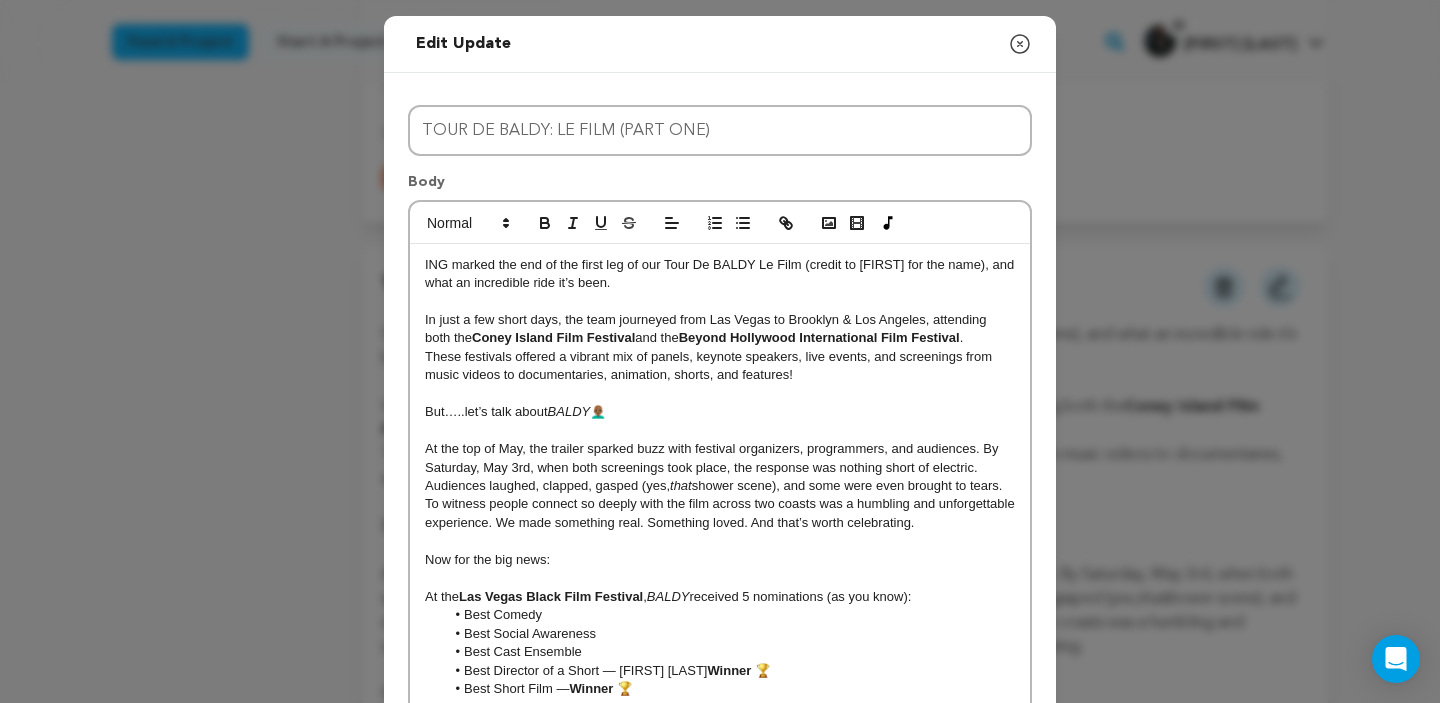 click on "ING marked the end of the first leg of our Tour De BALDY Le Film (credit to [FIRST] for the name), and what an incredible ride it’s been." at bounding box center [720, 274] 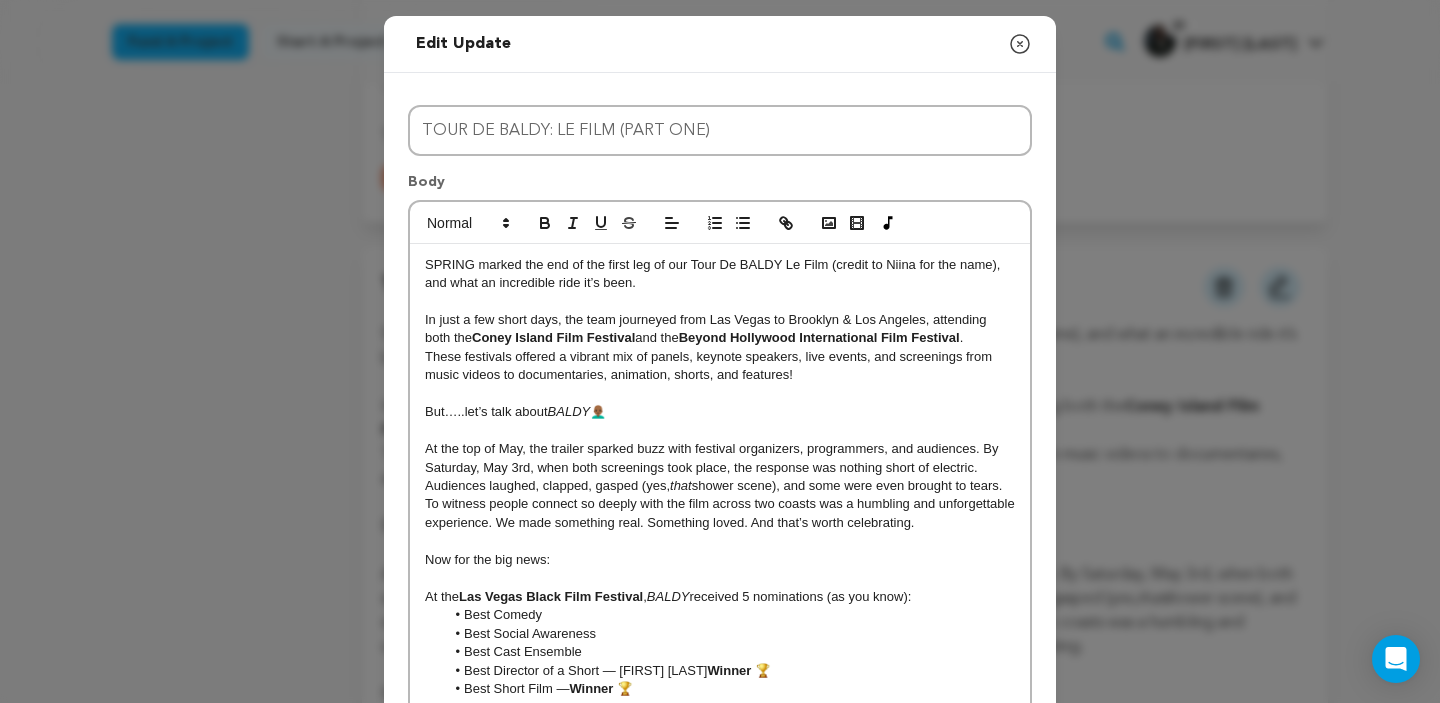 click on "These festivals offered a vibrant mix of panels, keynote speakers, live events, and screenings from music videos to documentaries, animation, shorts, and features!" at bounding box center [720, 366] 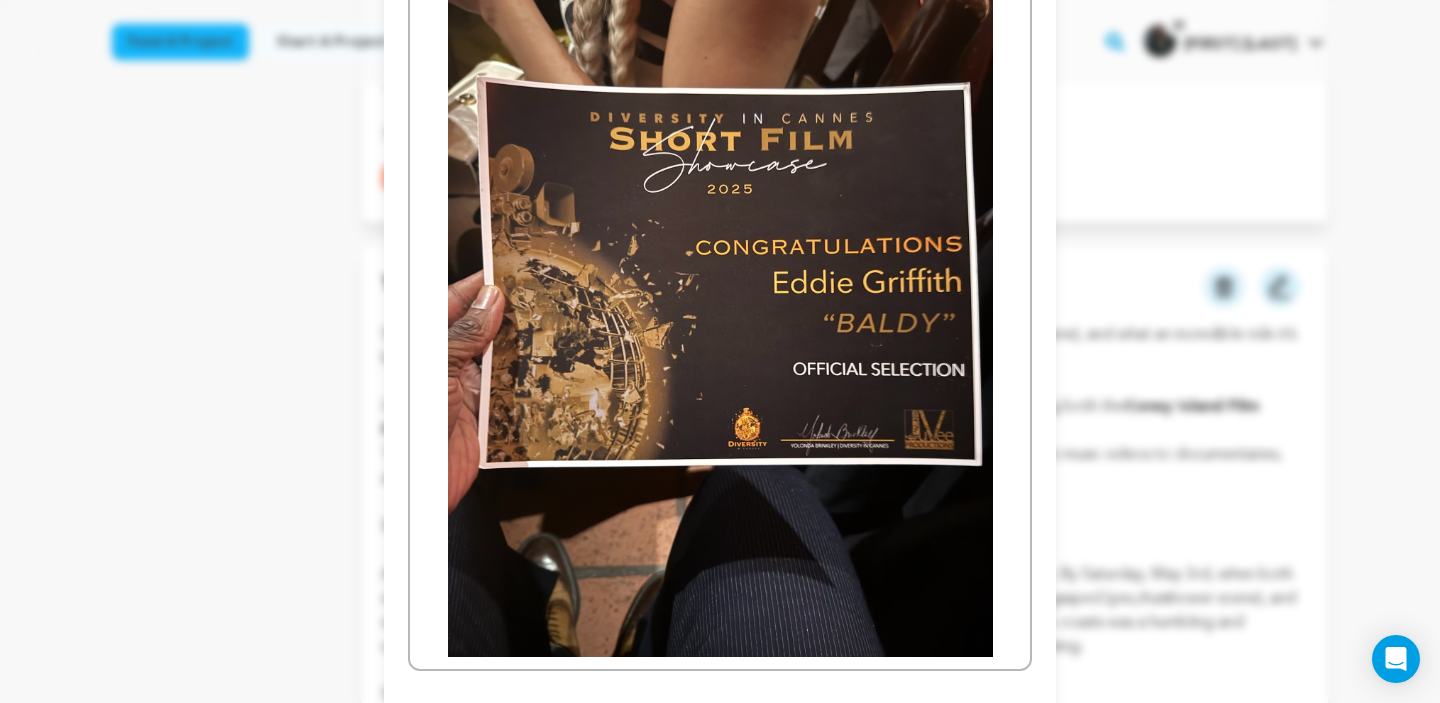 scroll, scrollTop: 1422, scrollLeft: 0, axis: vertical 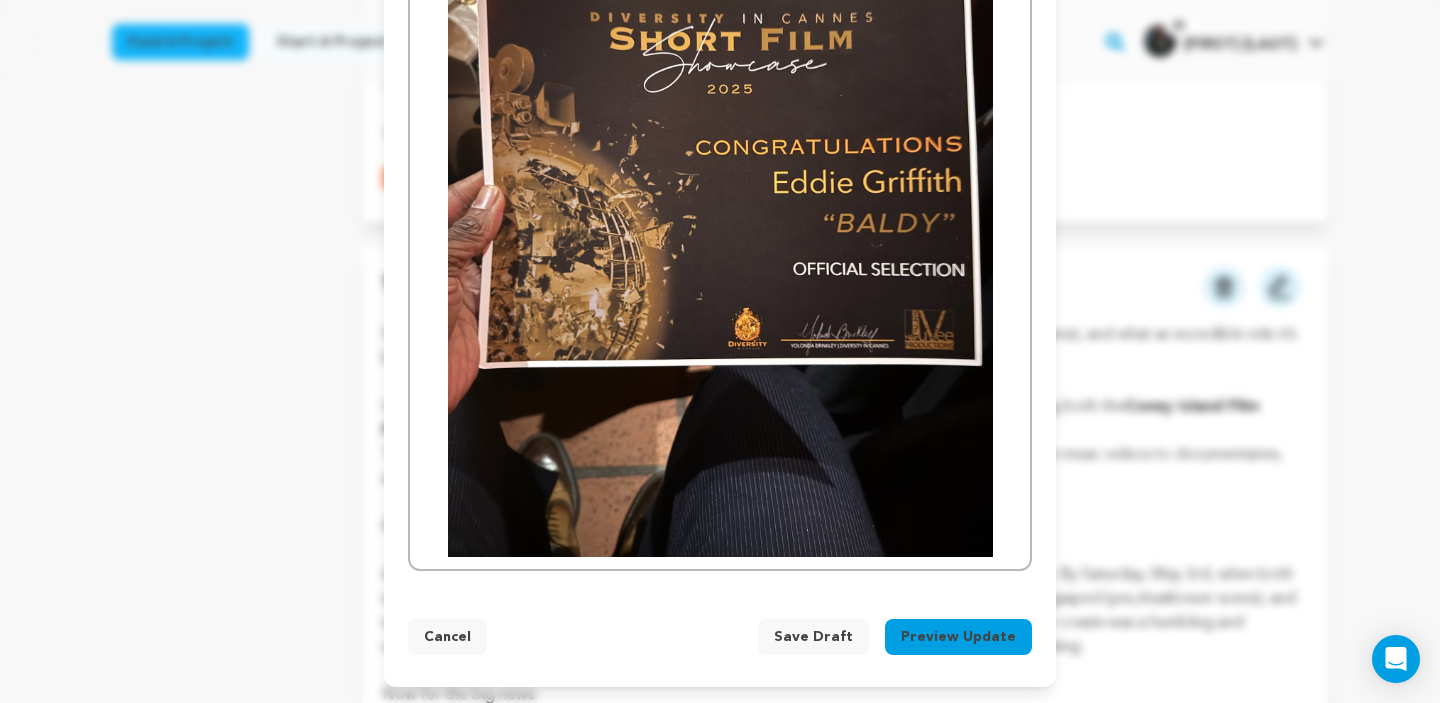 click on "[SEASON] marked the end of the first leg of our Tour De BALDY Le Film (credit to [FIRST] for the name), and what an incredible ride it’s been. In just a few short days, the team journeyed from Las Vegas to Brooklyn & Los Angeles, attending both the  Coney Island Film Festival  and the  Beyond Hollywood International Film Festival .  These festivals offered a vibrant mix of panels, keynote speakers, live events, and screenings from music videos to documentaries, animation, shorts, and features! But…..let’s talk about  BALDY 👨🏾‍🦲  At the top of [MONTH], the trailer sparked buzz with festival organizers, programmers, and audiences. By Saturday, [MONTH] [DAY], when both screenings took place, the response was nothing short of electric. Audiences laughed, clapped, gasped (yes,  that Now for the big news:  At the  Las Vegas Black Film Festival ,  BALDY  received [NUMBER] nominations (as you know): Best Comedy Best Social Awareness Best Cast Ensemble Best Director of a Short — [FIRST] [LAST]  Winner 🏆  ," at bounding box center [720, -305] 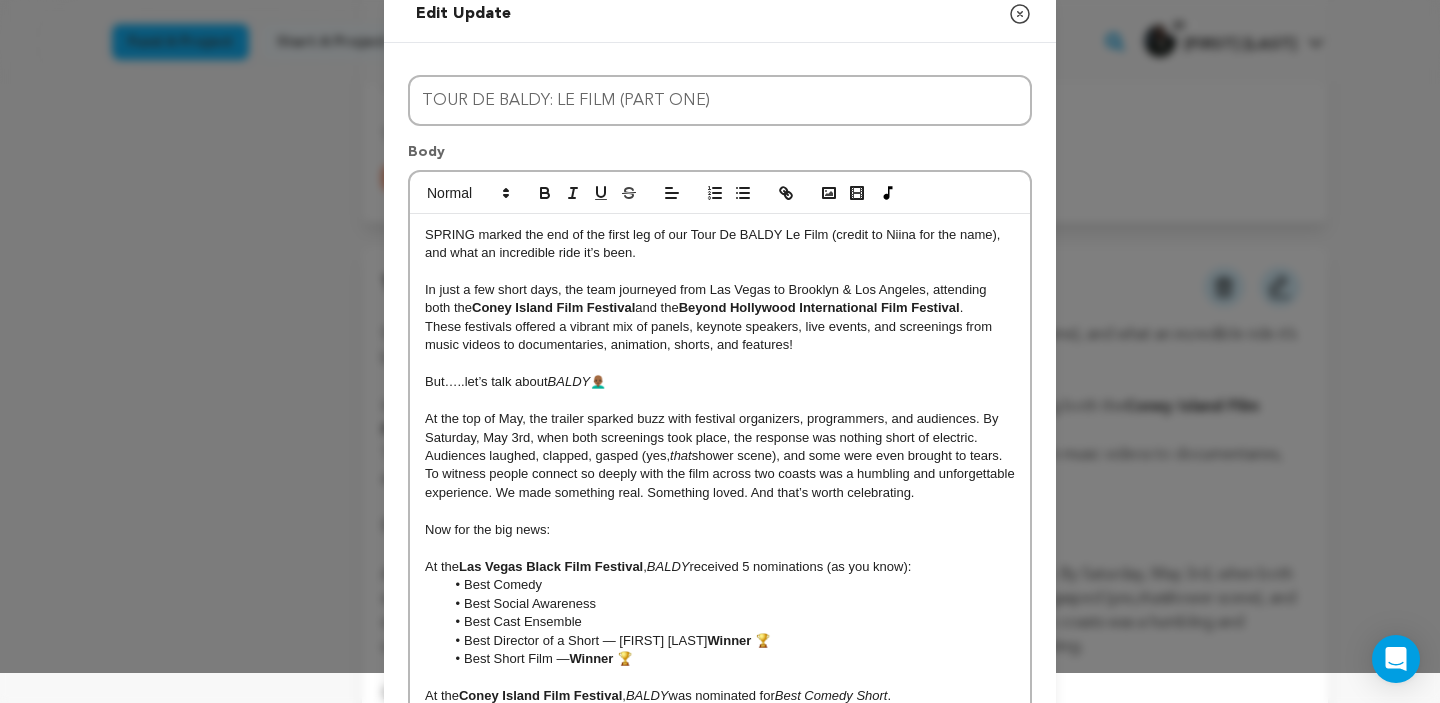 scroll, scrollTop: 0, scrollLeft: 0, axis: both 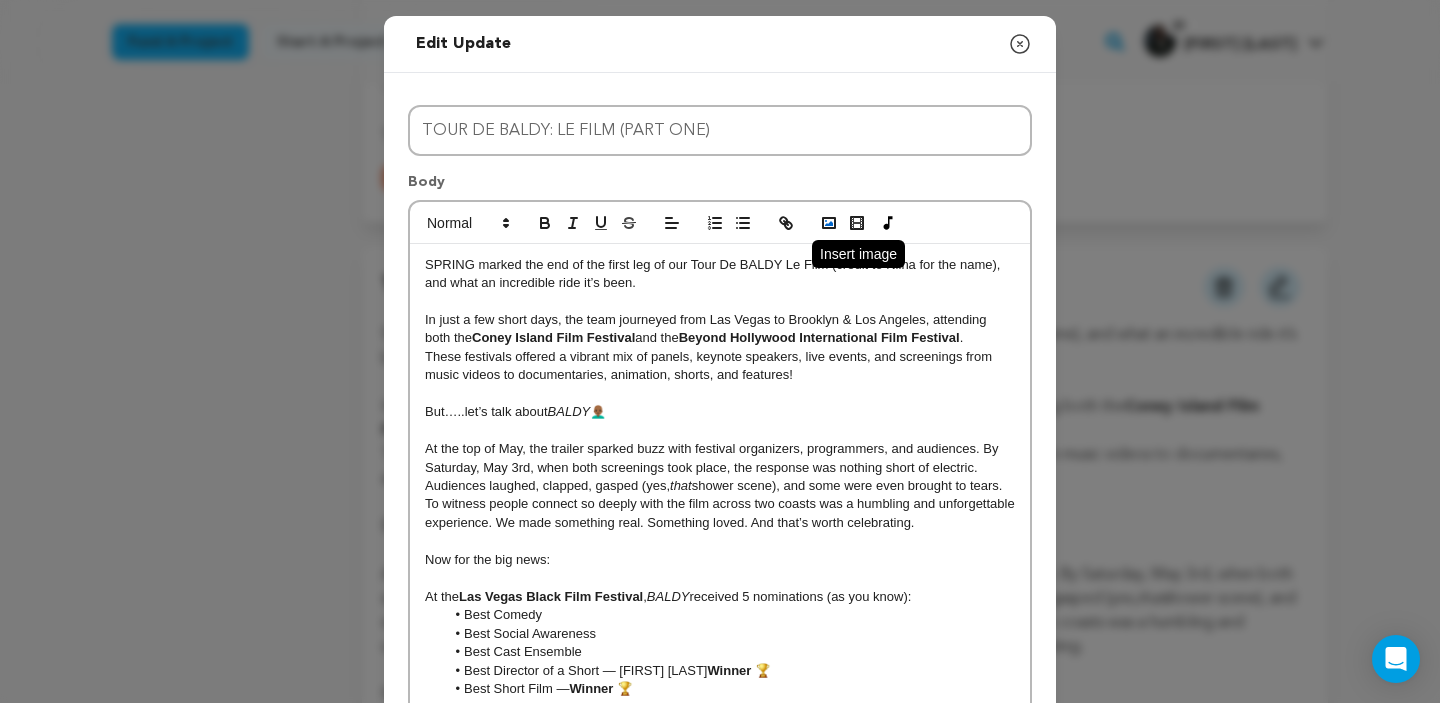 click at bounding box center (829, 223) 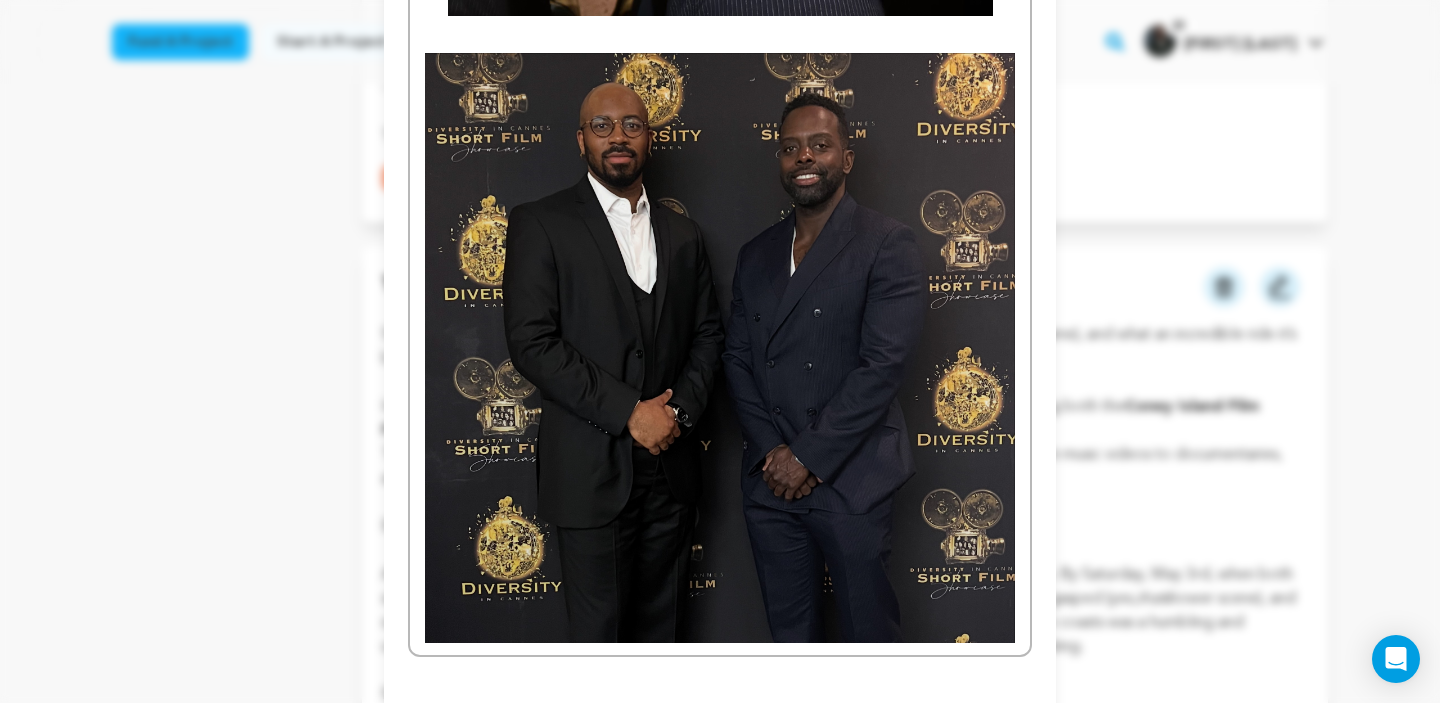 scroll, scrollTop: 2049, scrollLeft: 0, axis: vertical 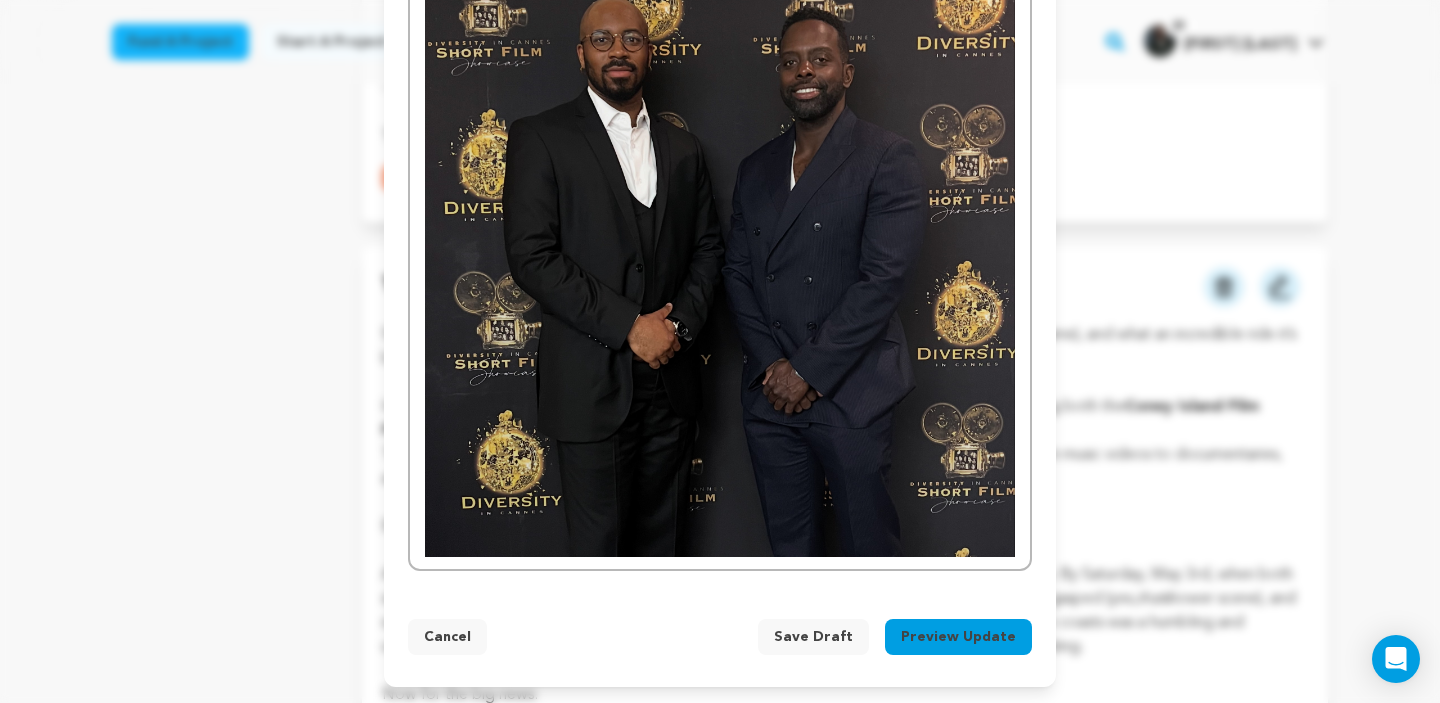 click on "Preview Update" at bounding box center (958, 637) 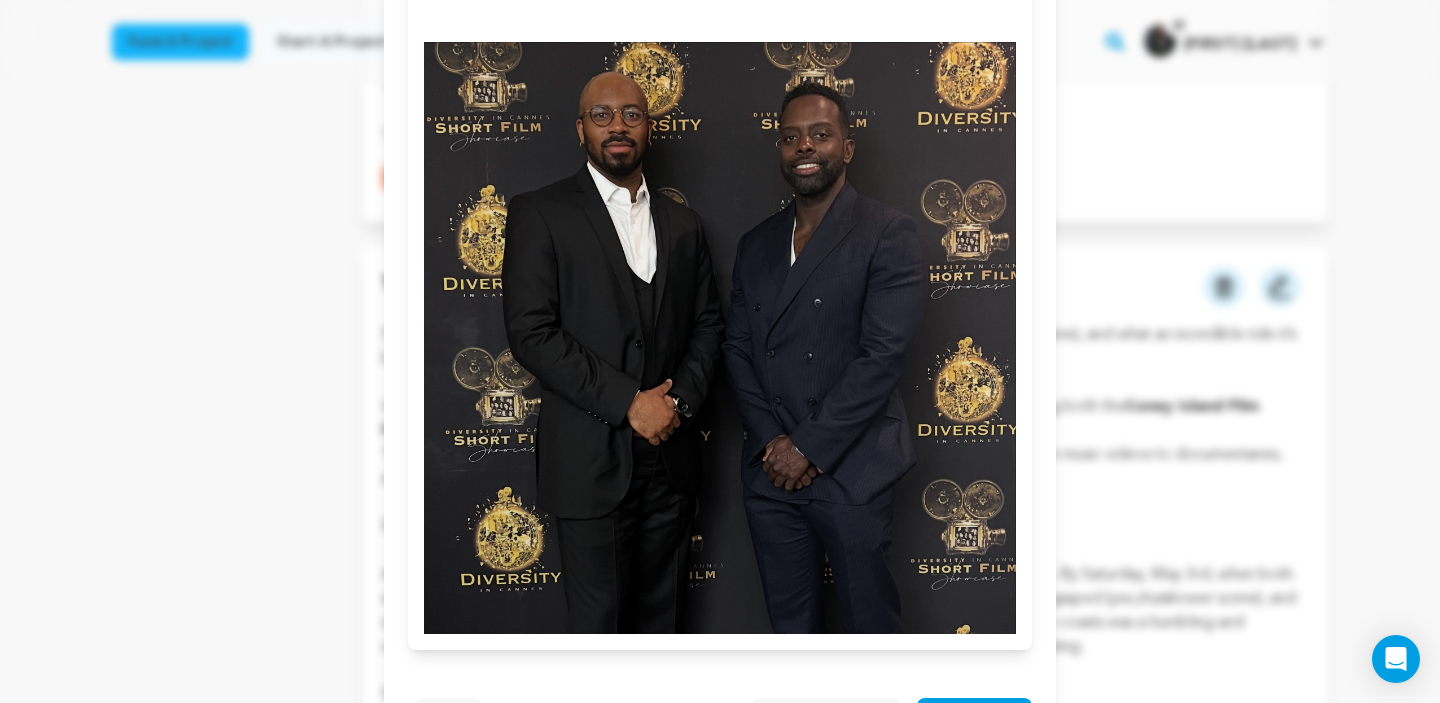 scroll, scrollTop: 2496, scrollLeft: 0, axis: vertical 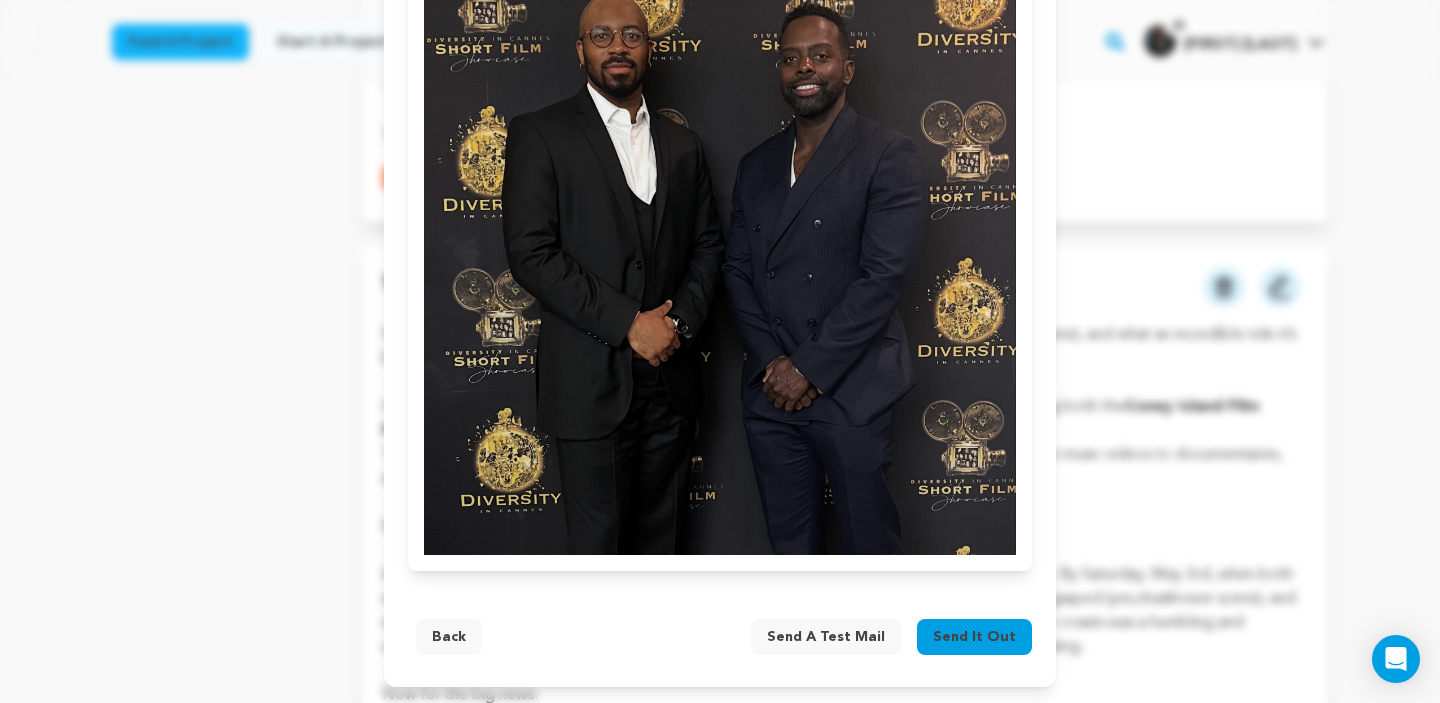 click on "Send it out" at bounding box center (974, 637) 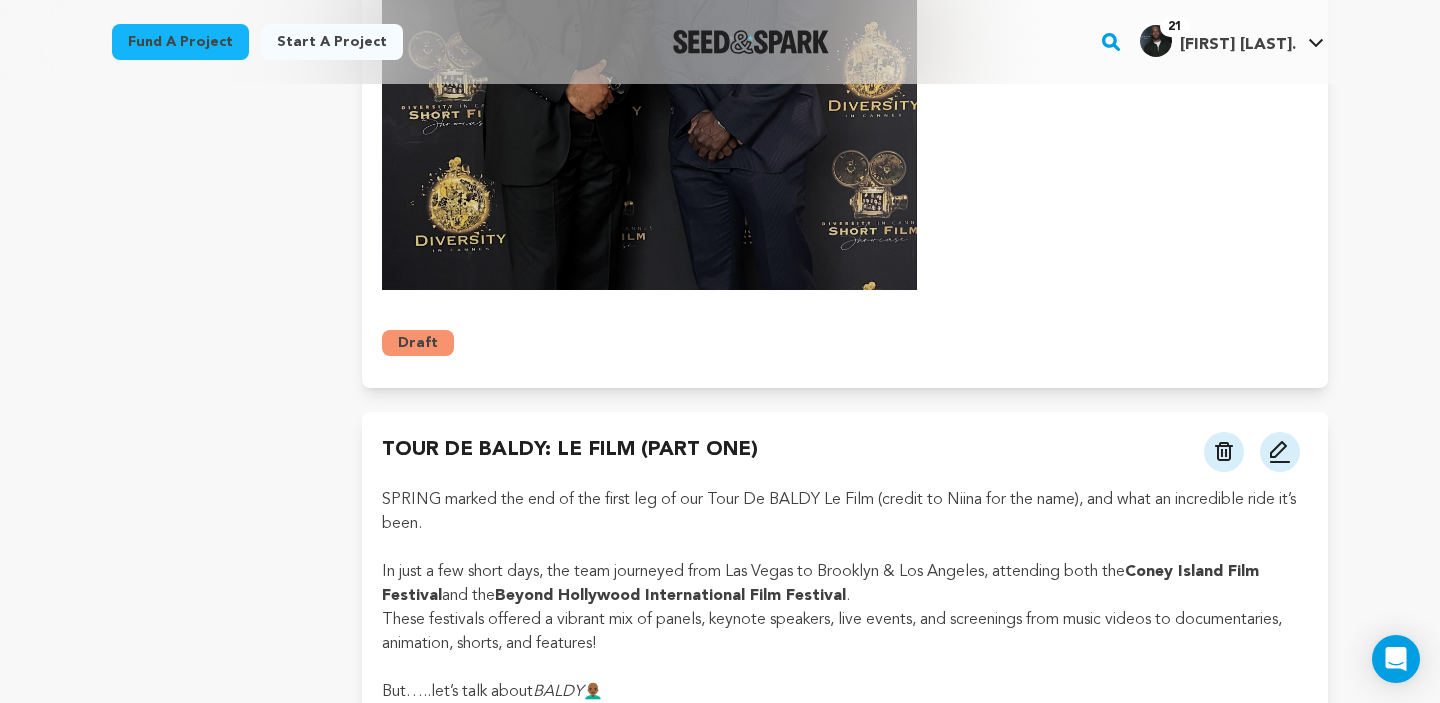 scroll, scrollTop: 3481, scrollLeft: 0, axis: vertical 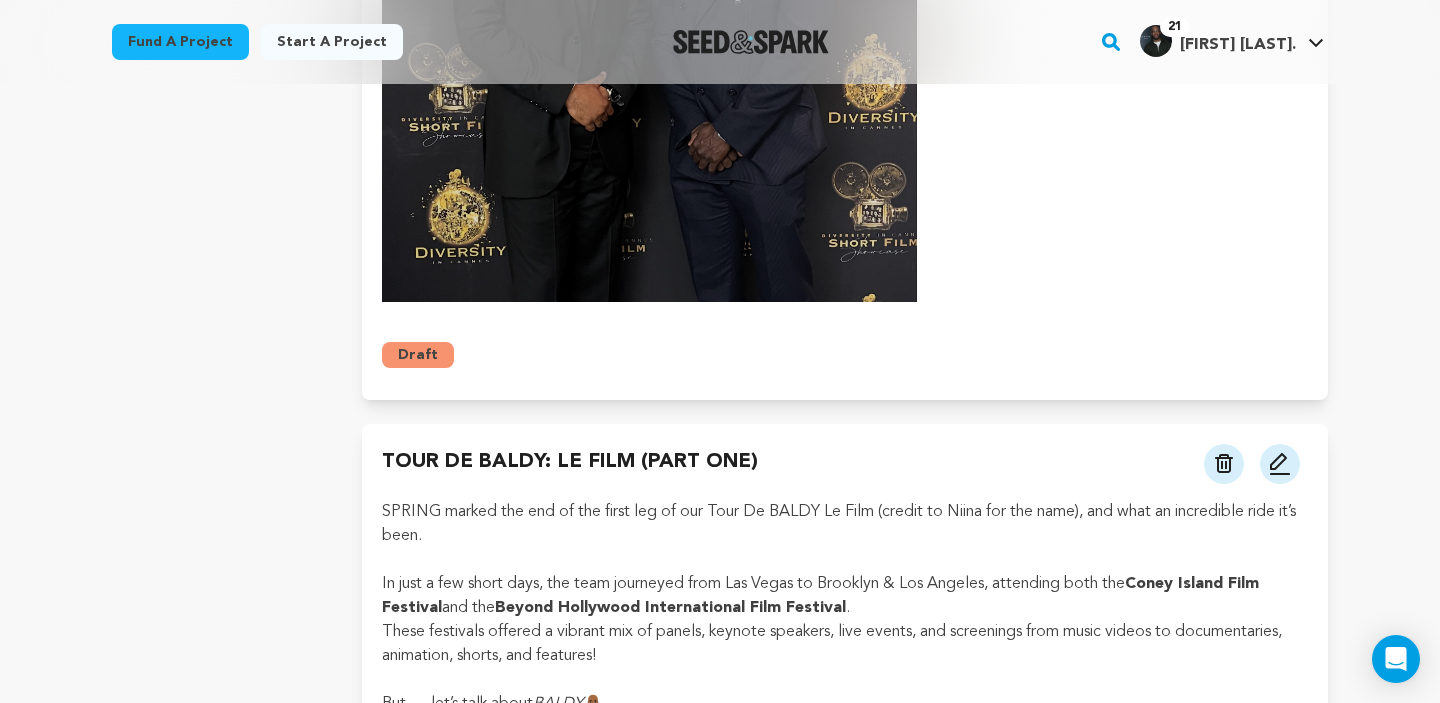 click at bounding box center [1280, 464] 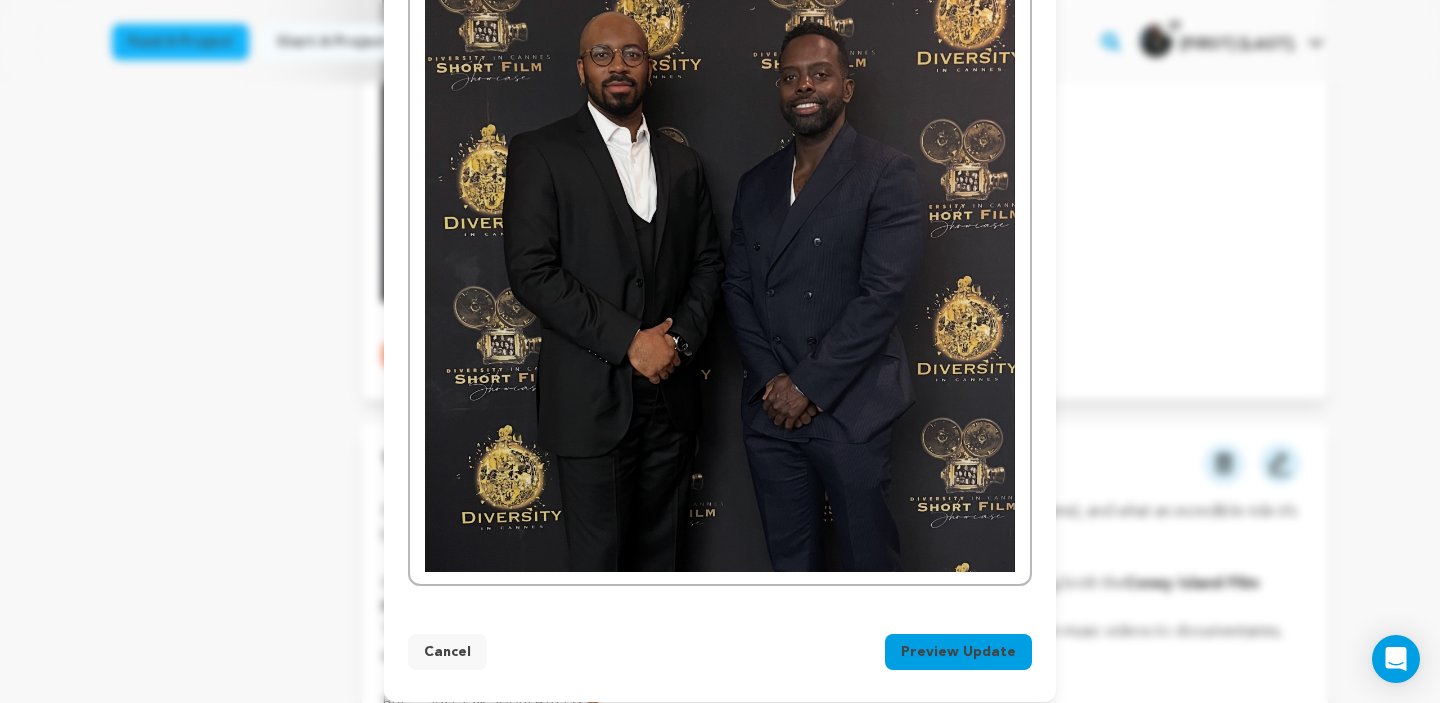 scroll, scrollTop: 2044, scrollLeft: 0, axis: vertical 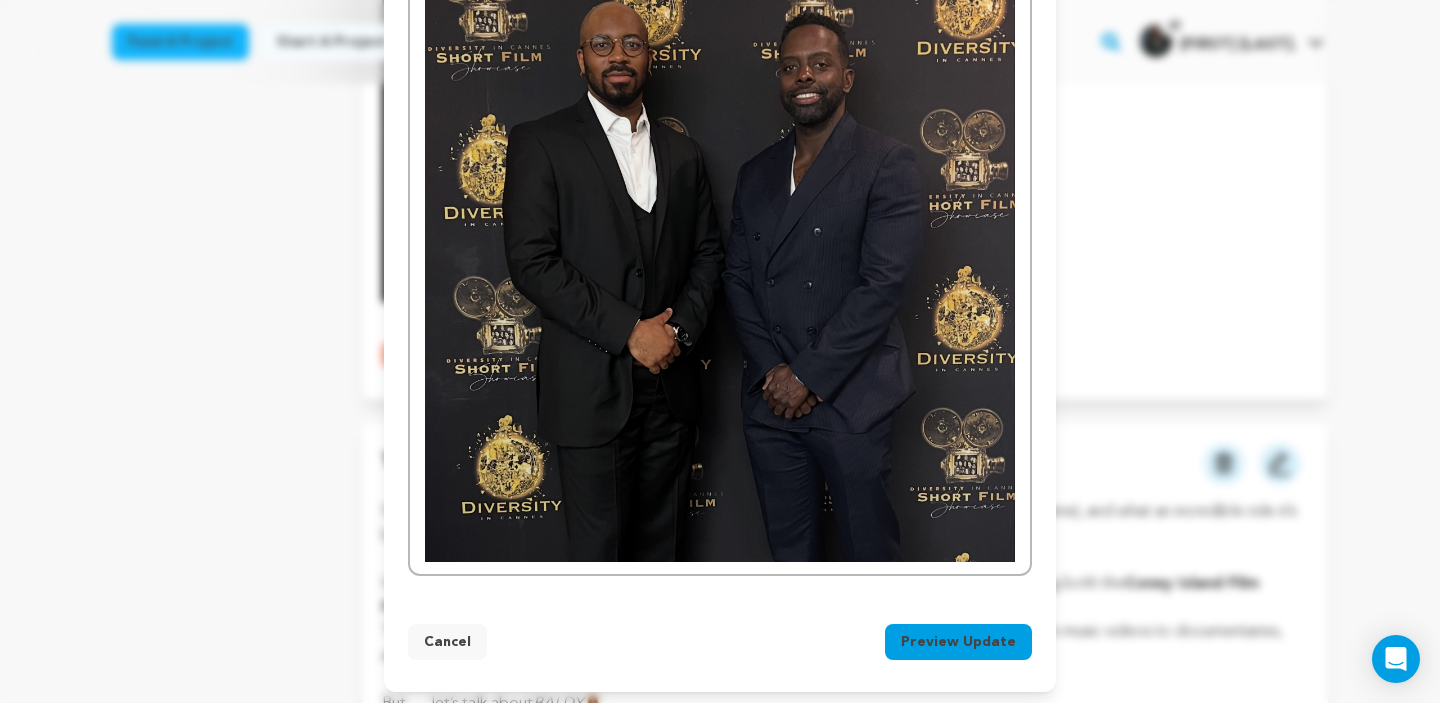 click at bounding box center [720, 267] 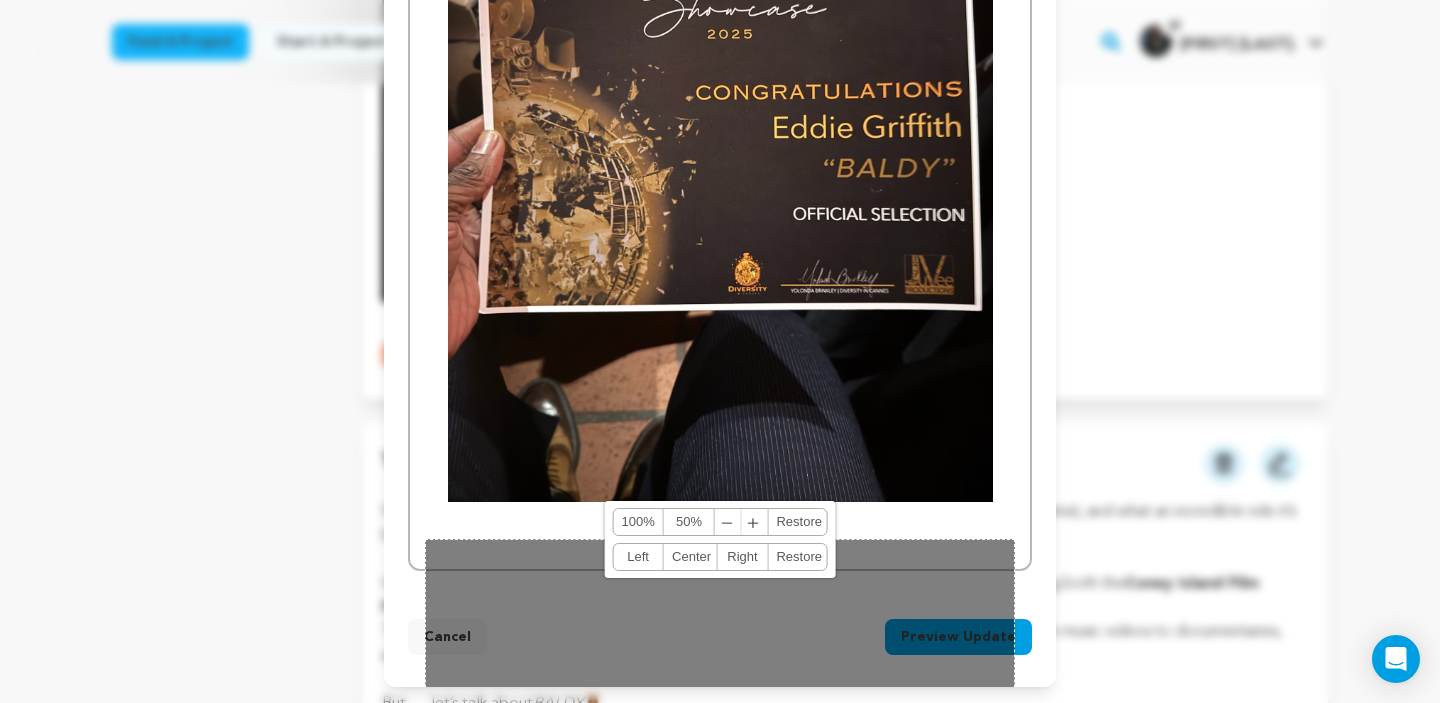 scroll, scrollTop: 1477, scrollLeft: 0, axis: vertical 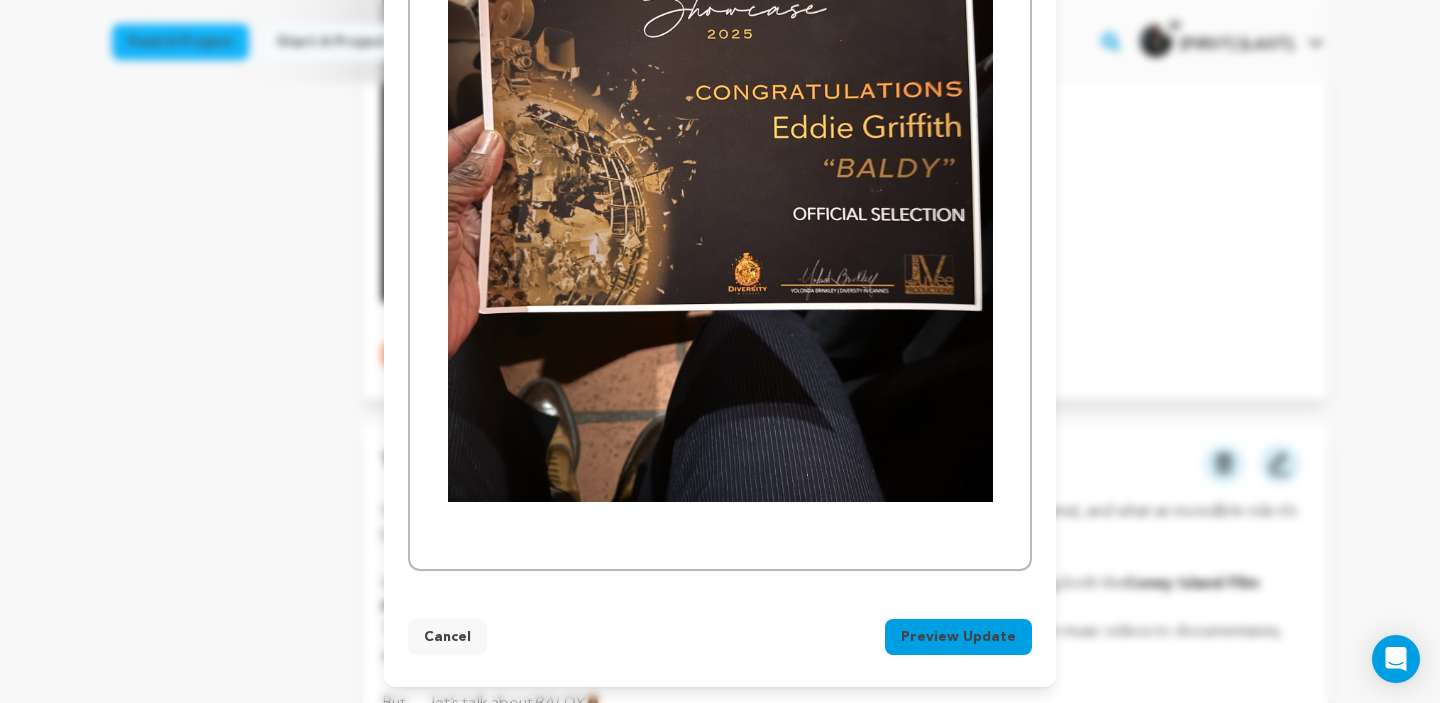 click on "Preview Update" at bounding box center (958, 637) 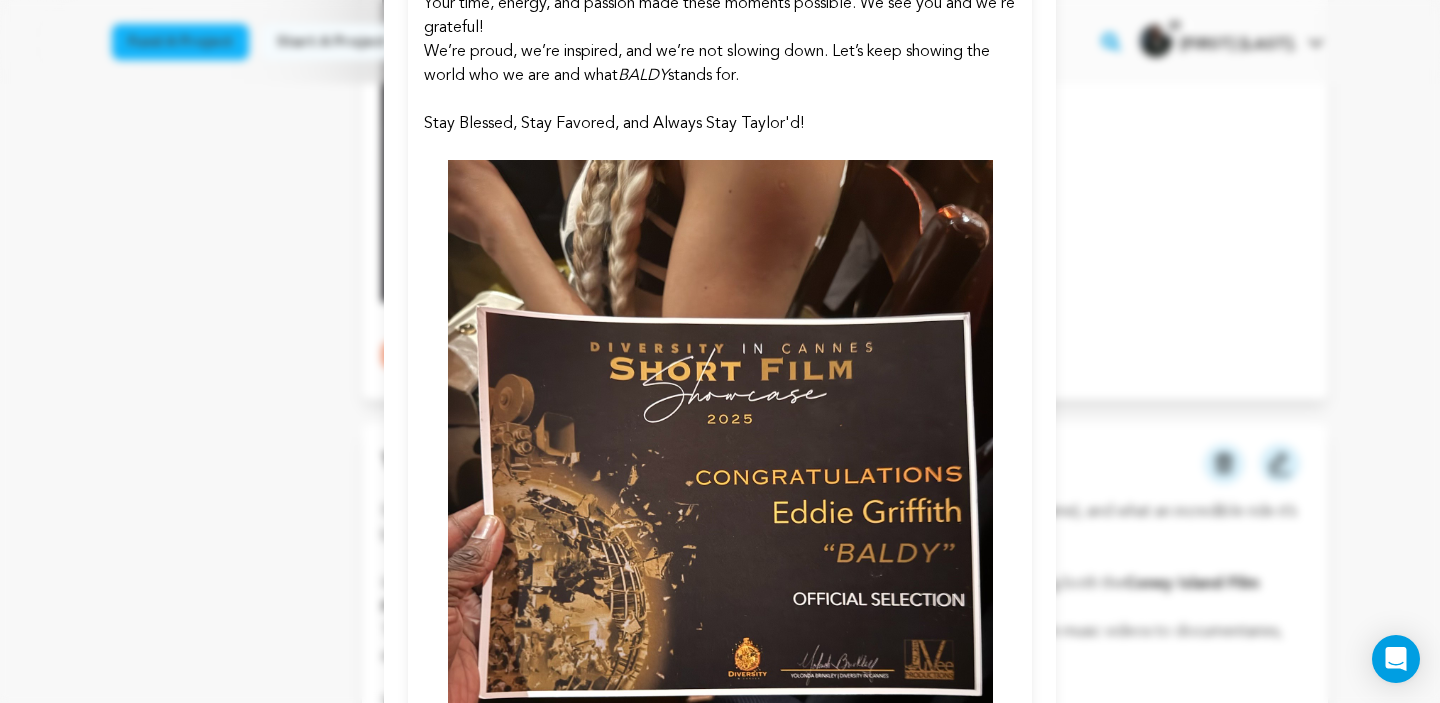 scroll, scrollTop: 1928, scrollLeft: 0, axis: vertical 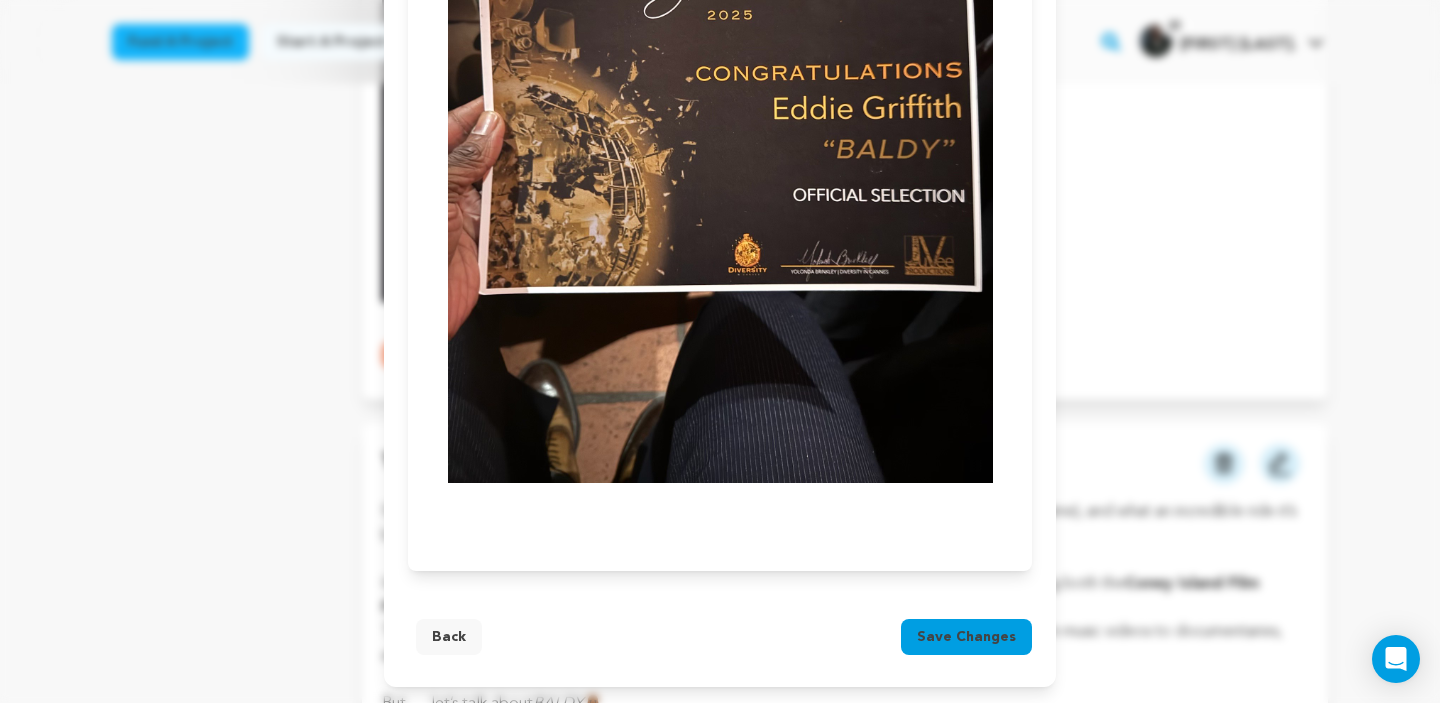 click on "Save changes" at bounding box center [966, 637] 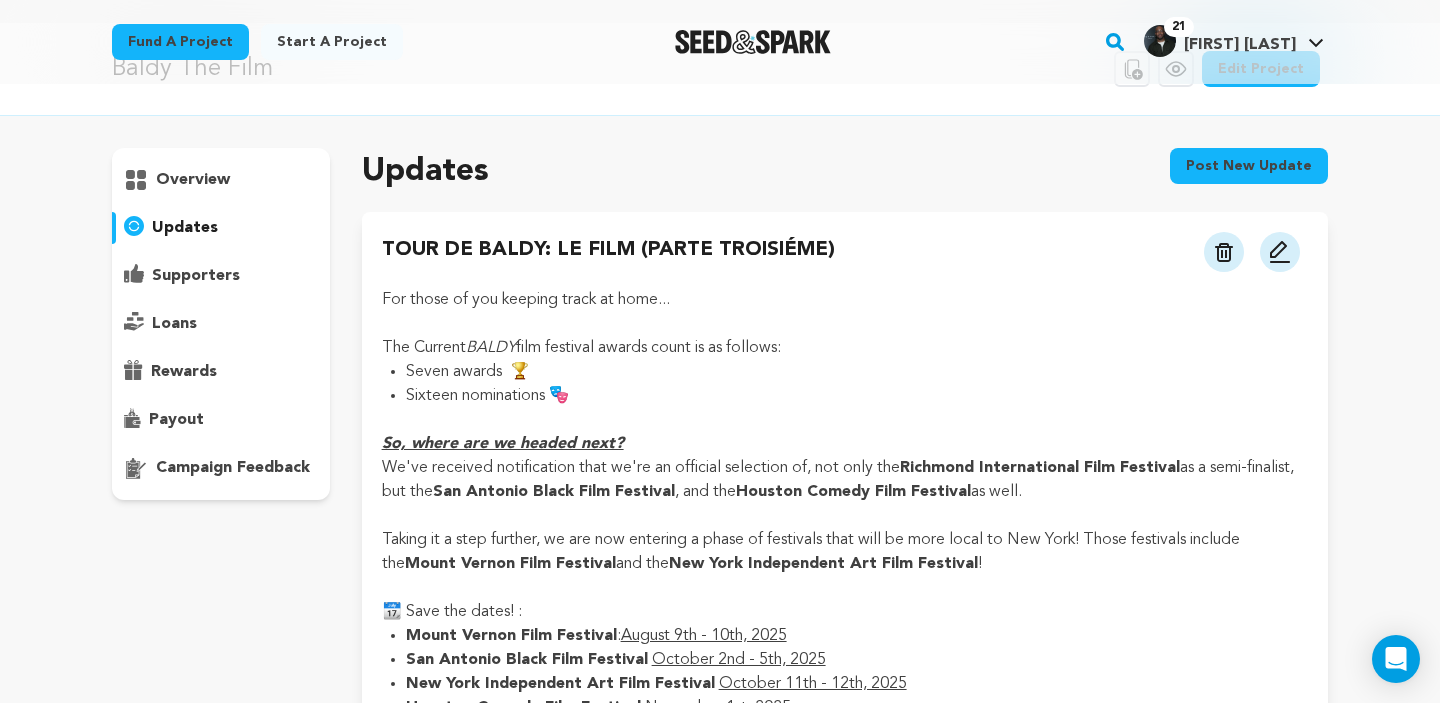 scroll, scrollTop: 0, scrollLeft: 0, axis: both 